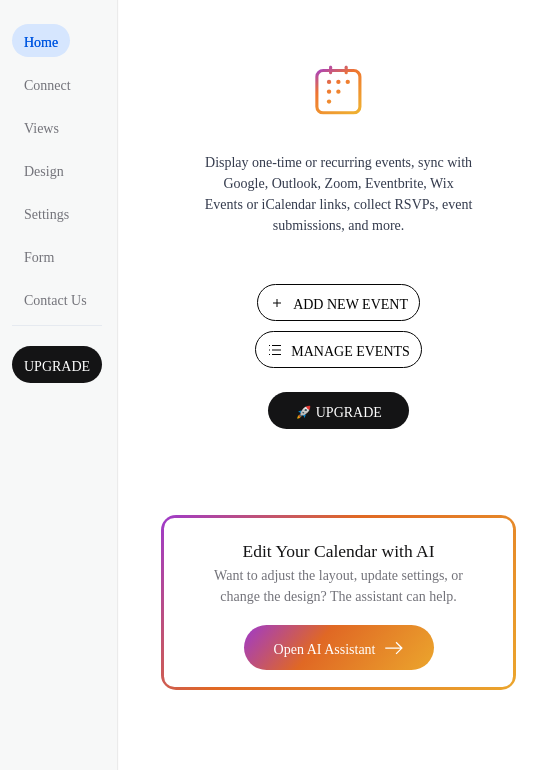 scroll, scrollTop: 0, scrollLeft: 0, axis: both 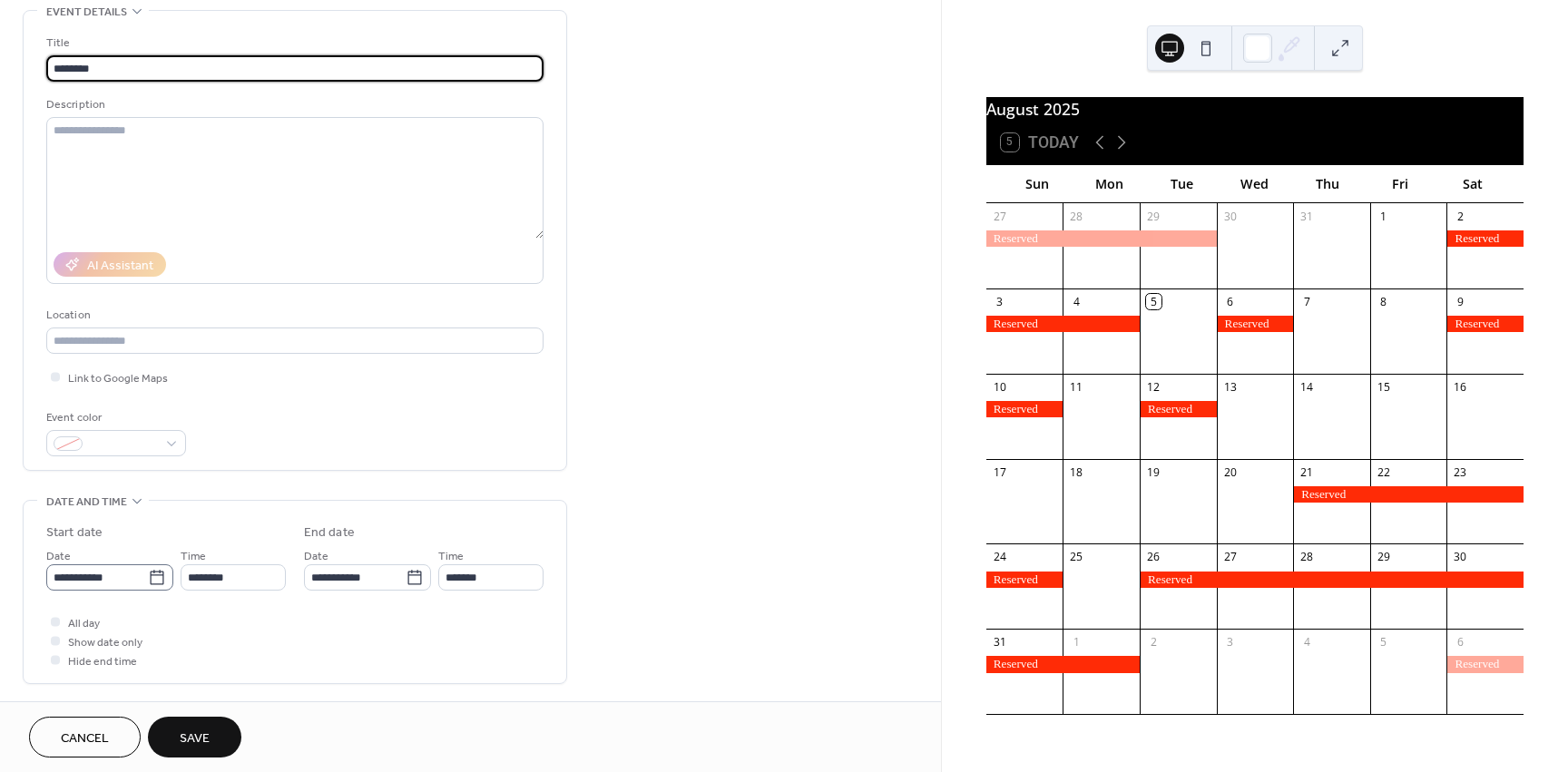 type on "********" 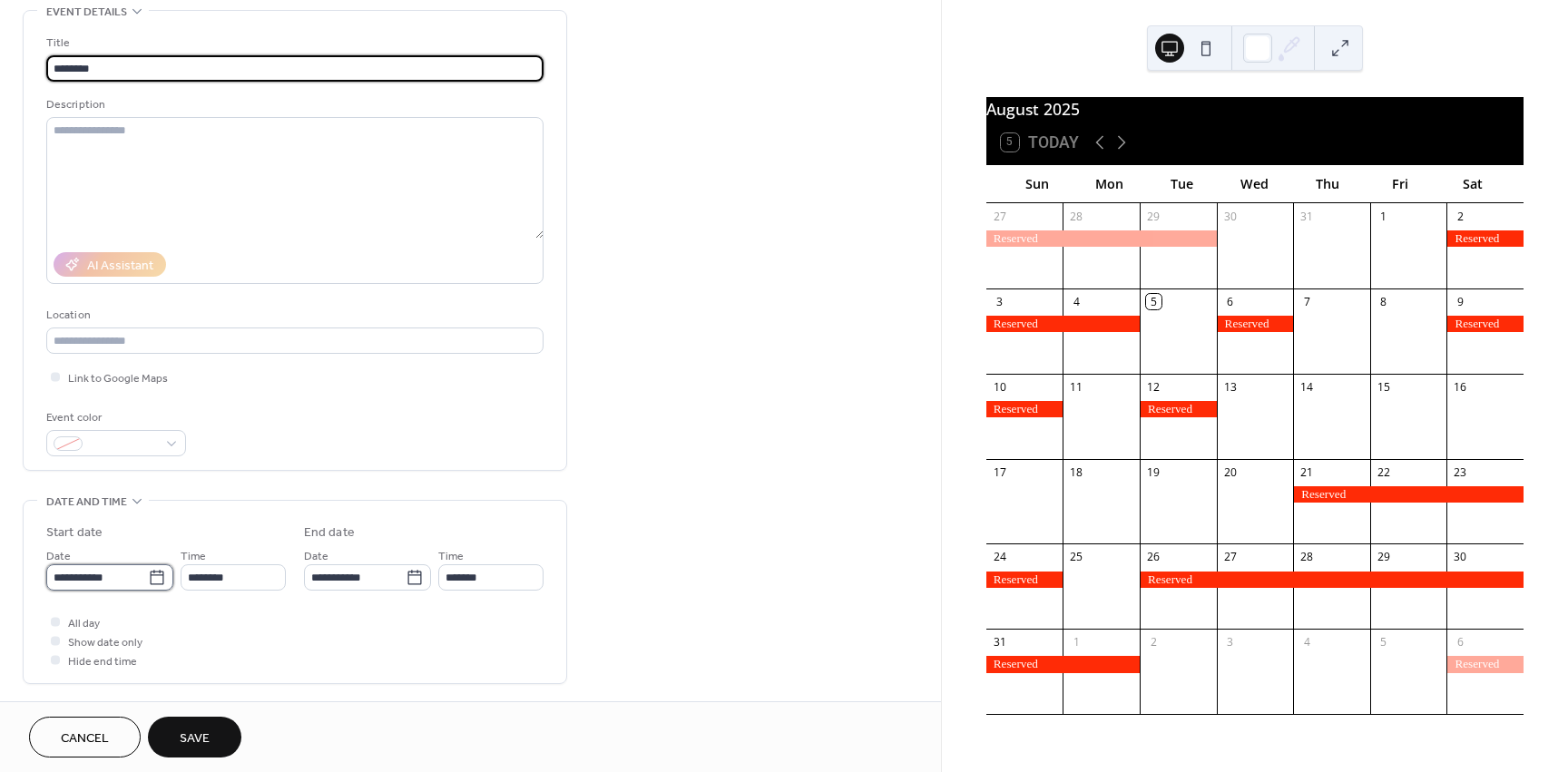 click on "**********" at bounding box center [97, 577] 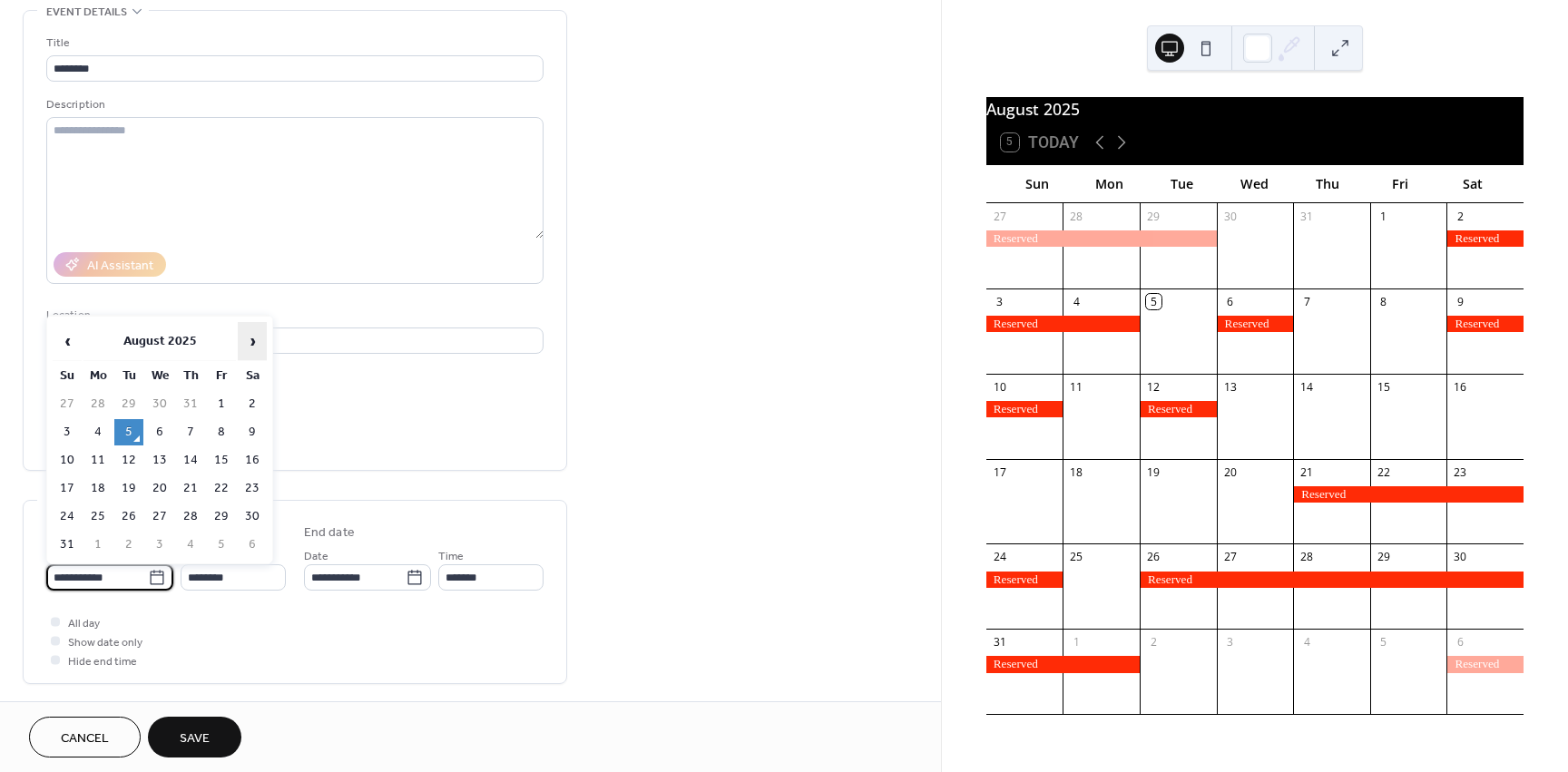click on "›" at bounding box center [252, 341] 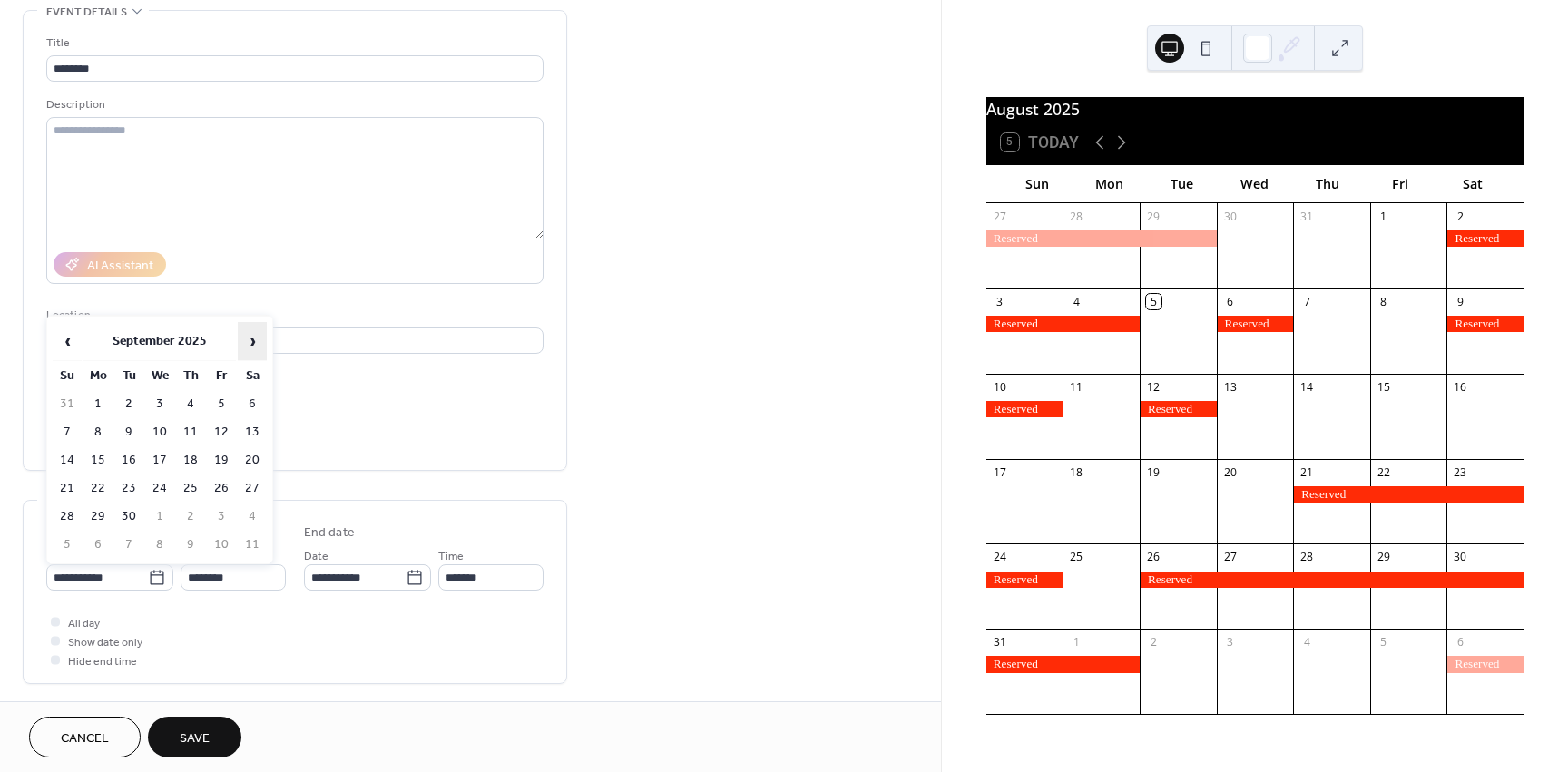click on "›" at bounding box center (252, 341) 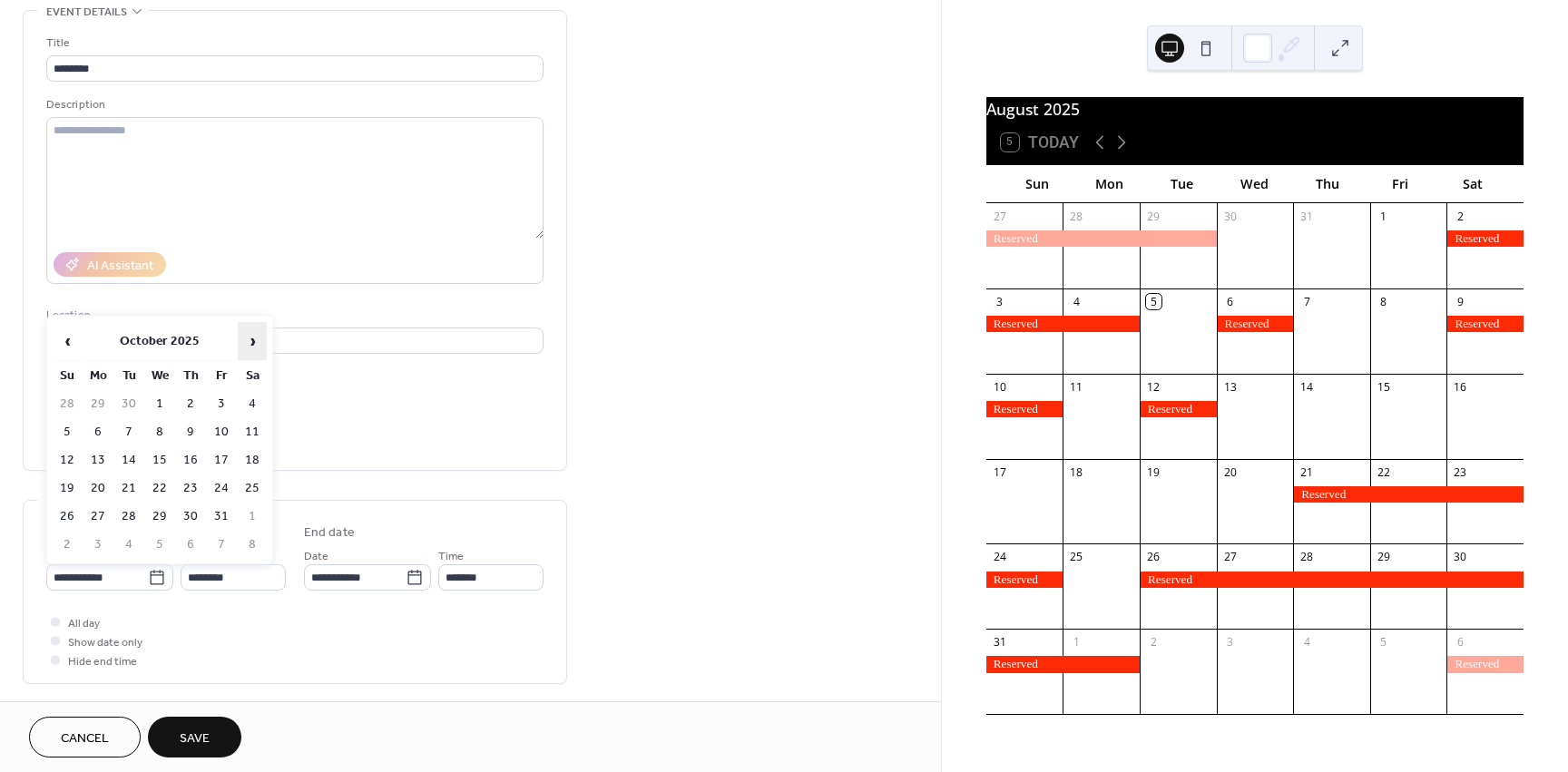 click on "›" at bounding box center (252, 341) 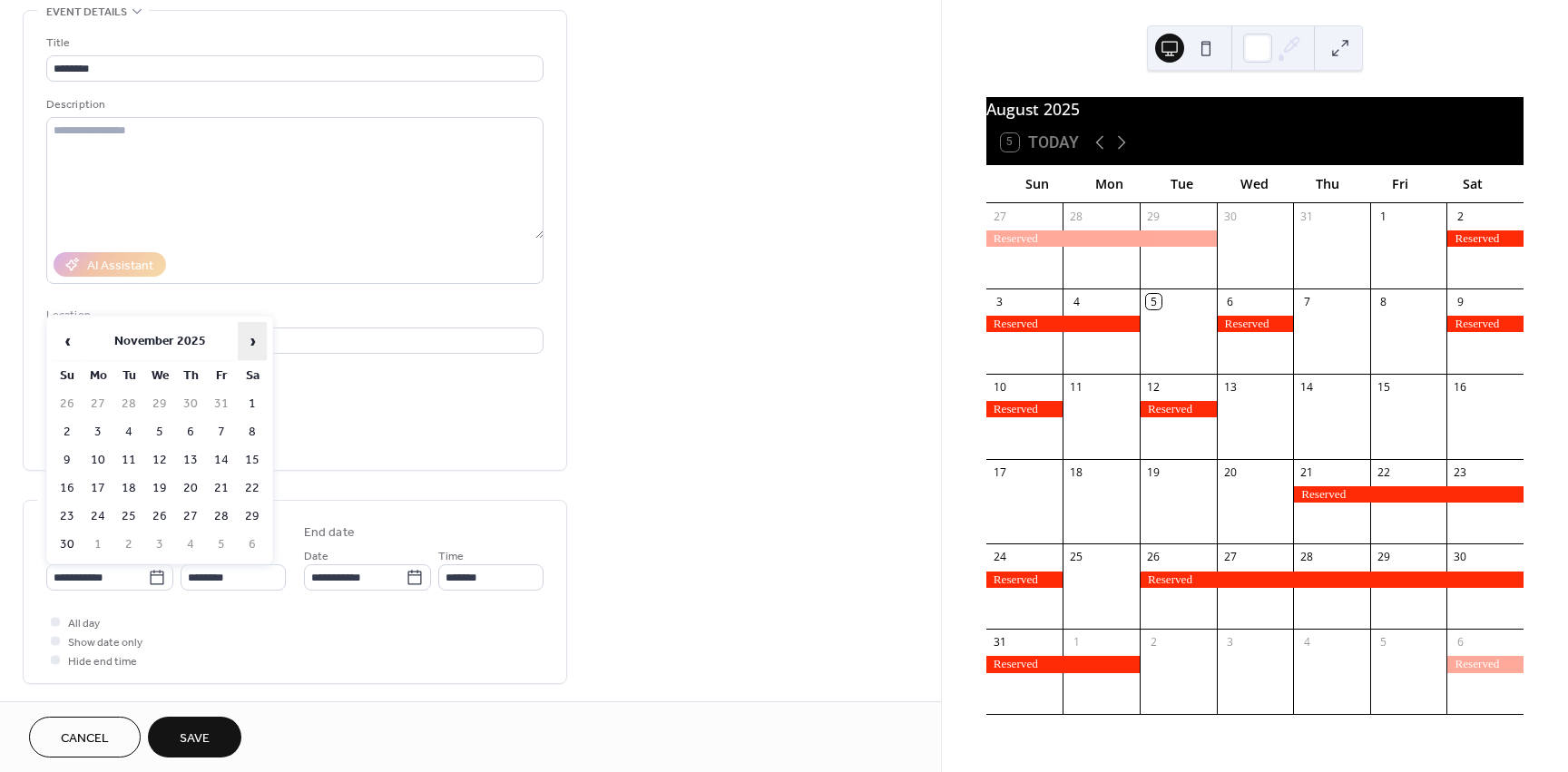 click on "›" at bounding box center (252, 341) 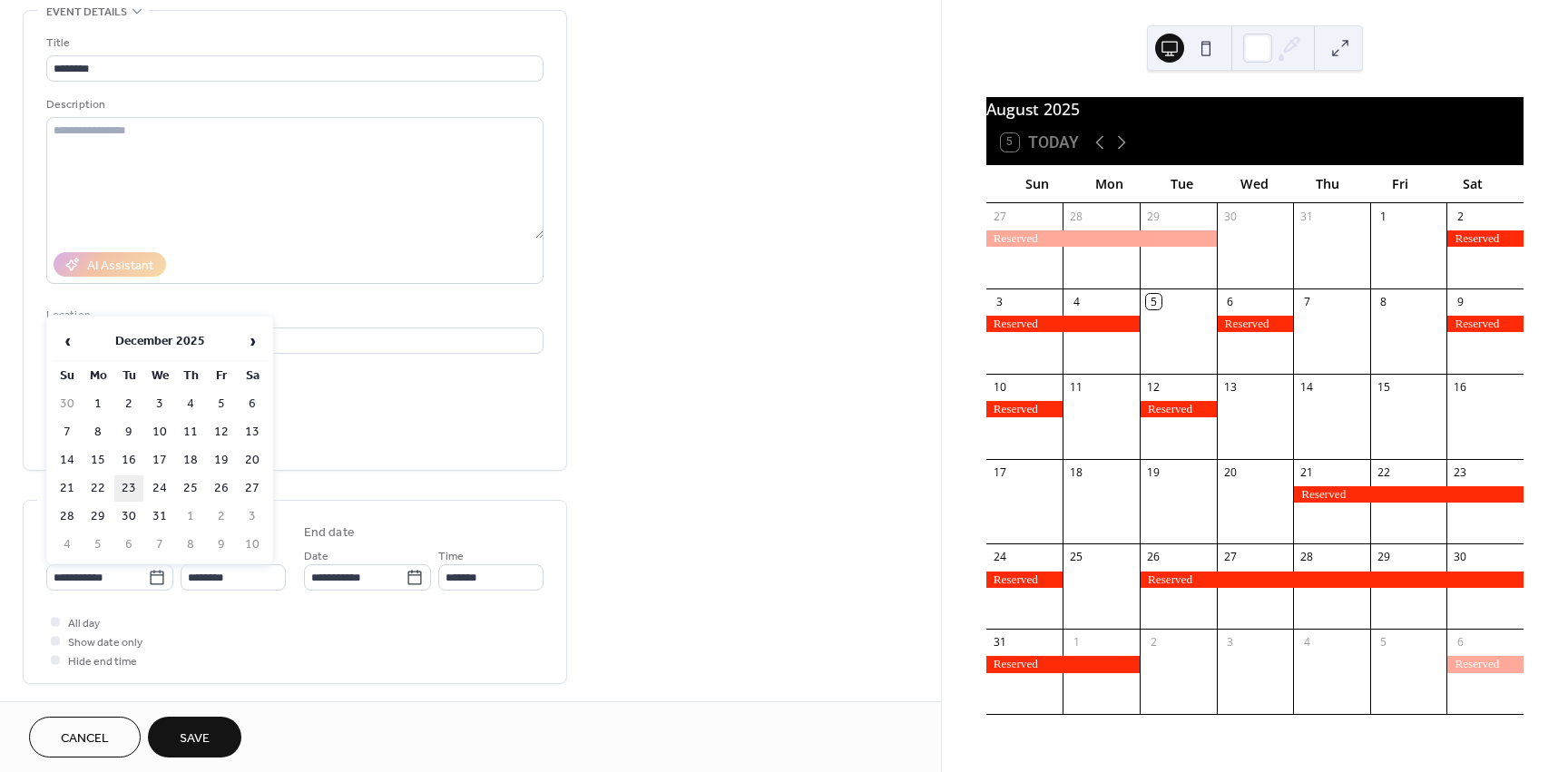 click on "23" at bounding box center [129, 488] 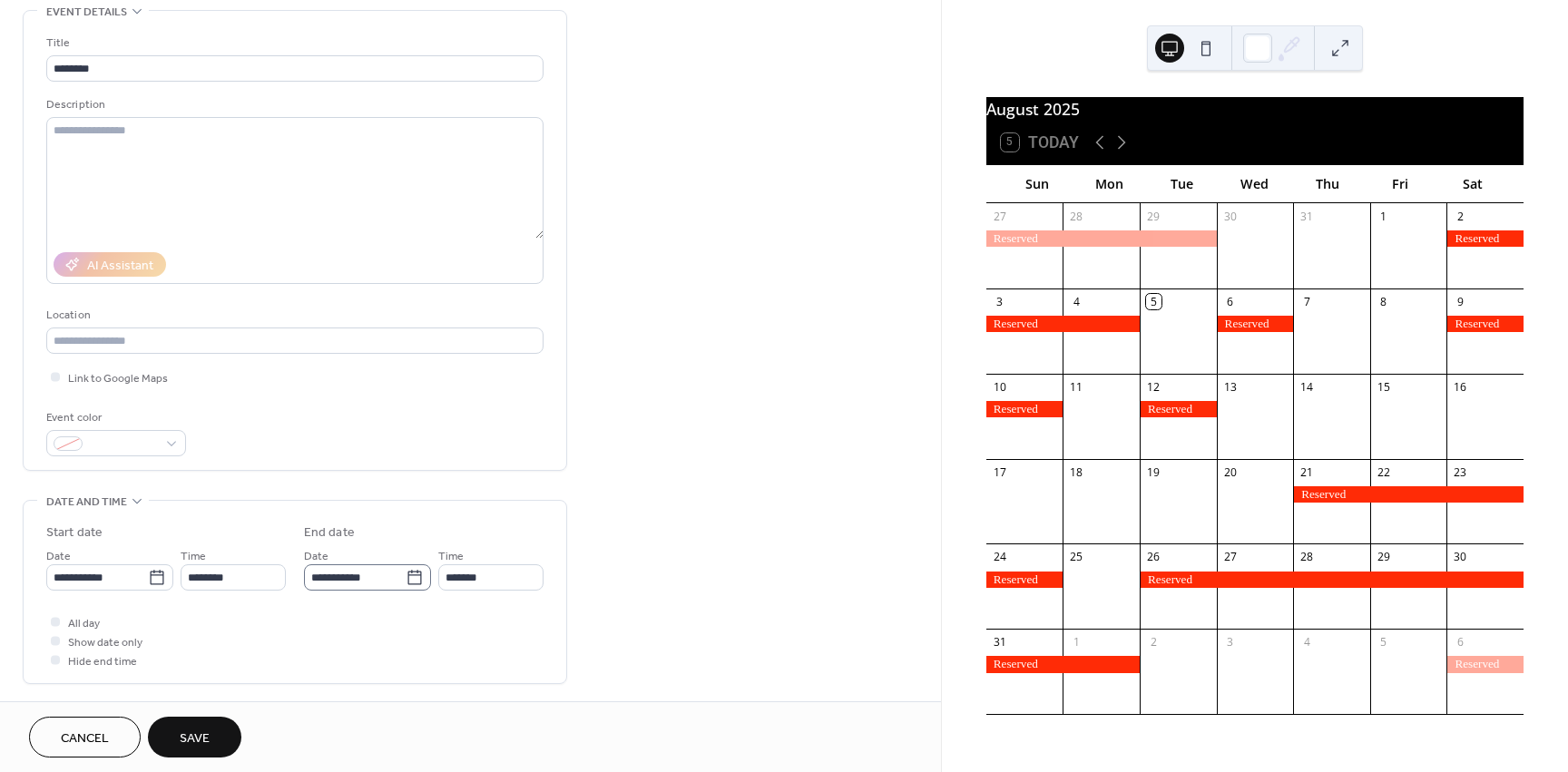 click 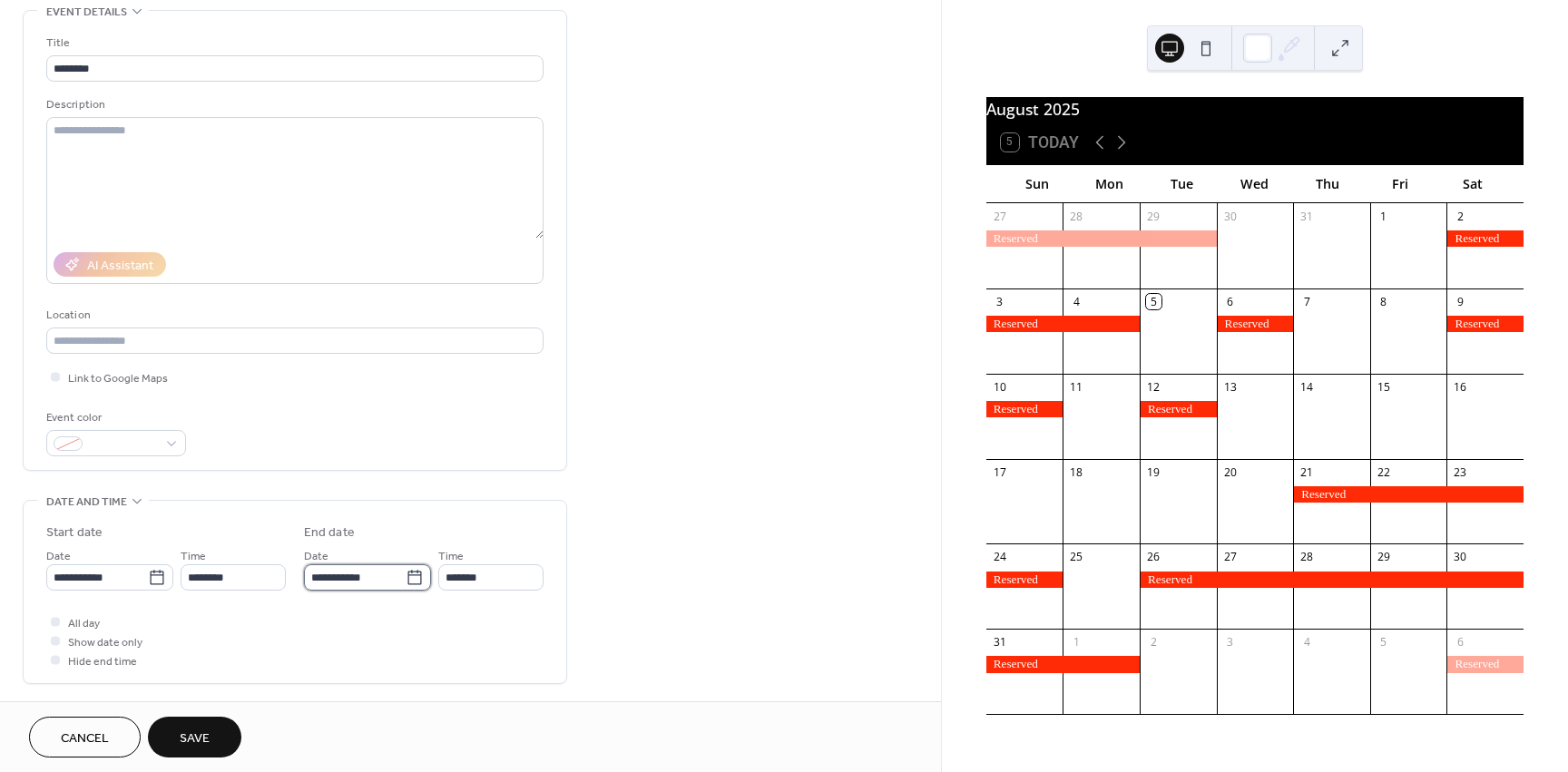 click on "**********" at bounding box center (355, 577) 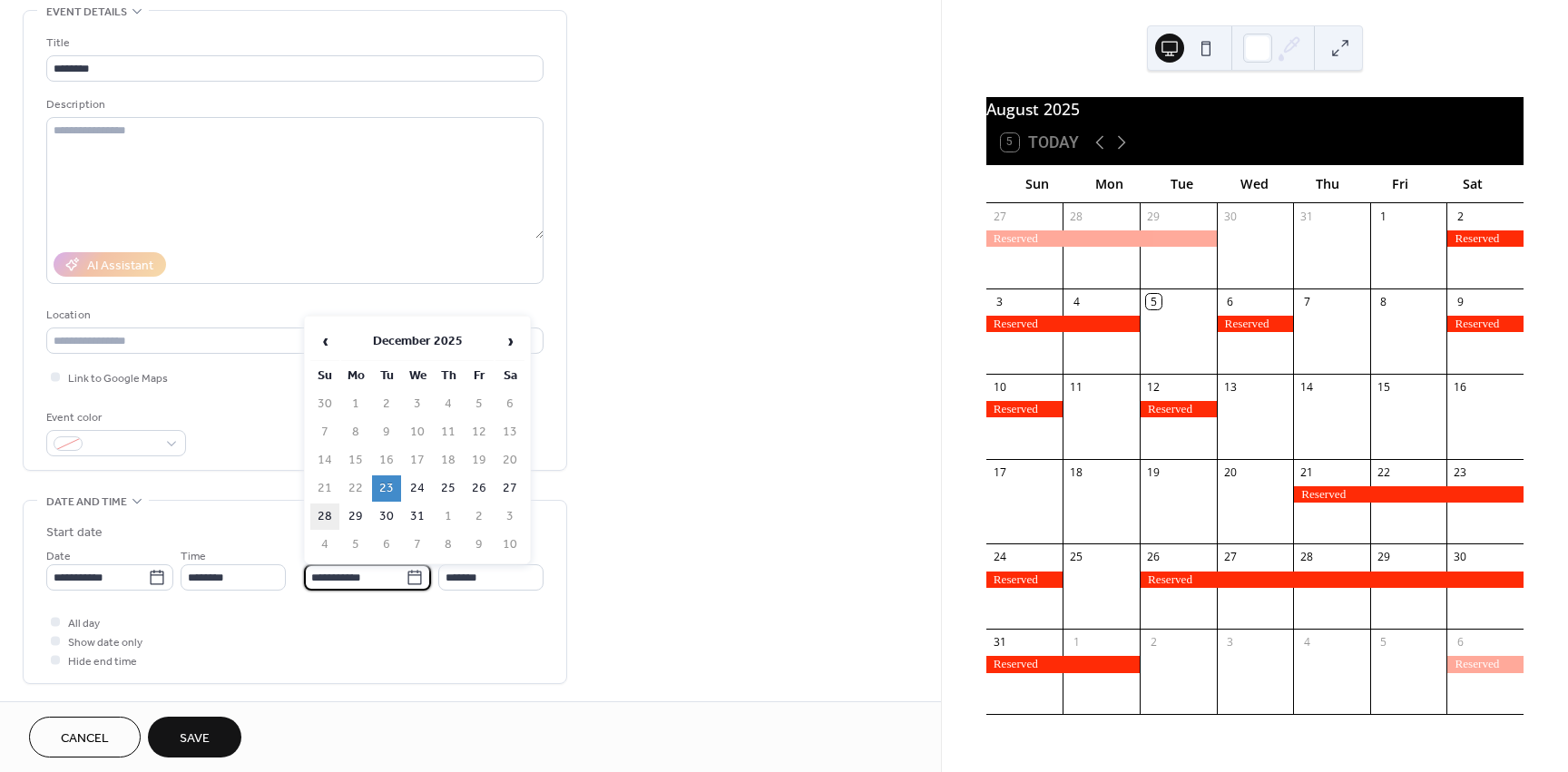 click on "28" at bounding box center [325, 516] 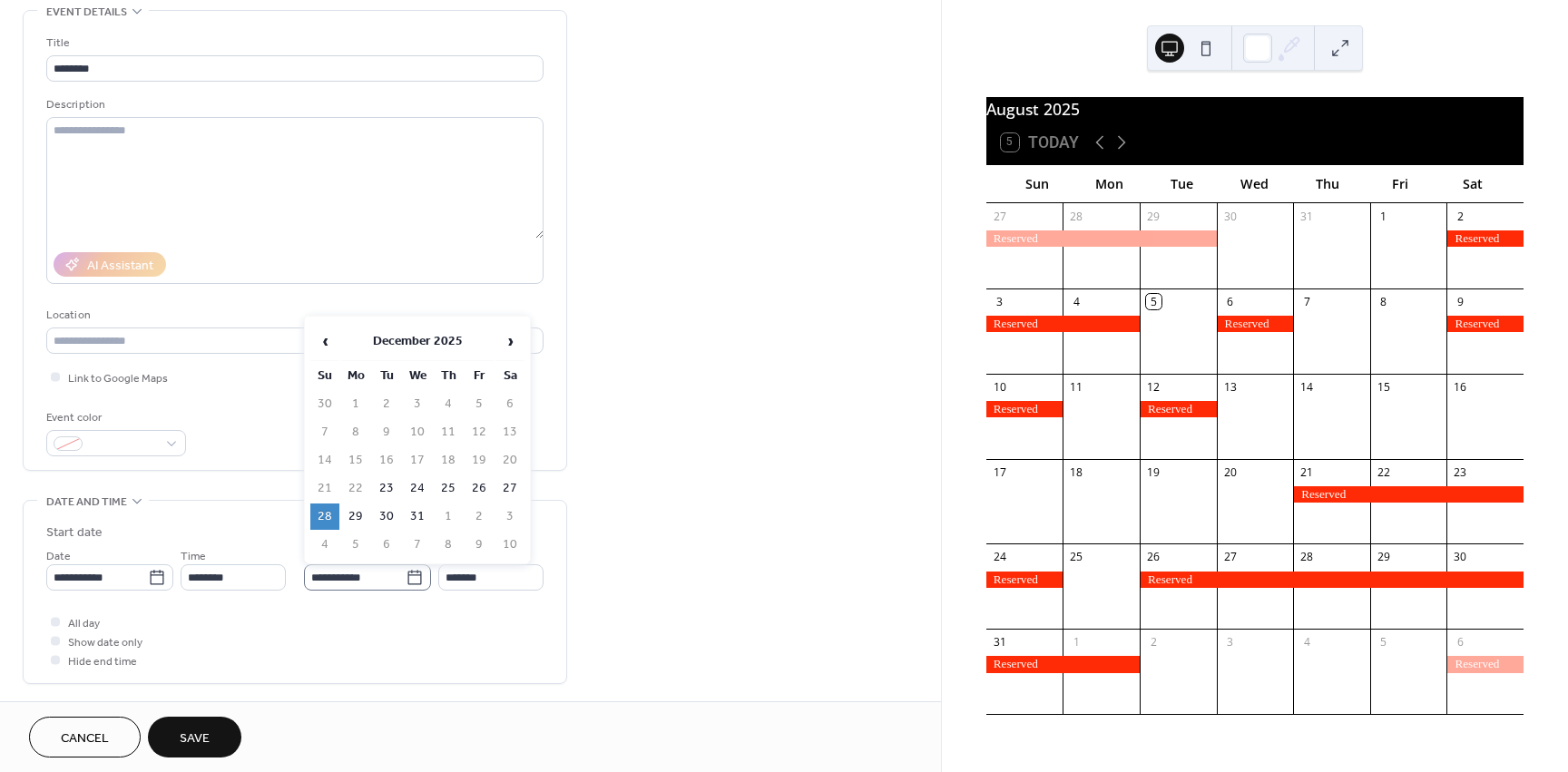 click 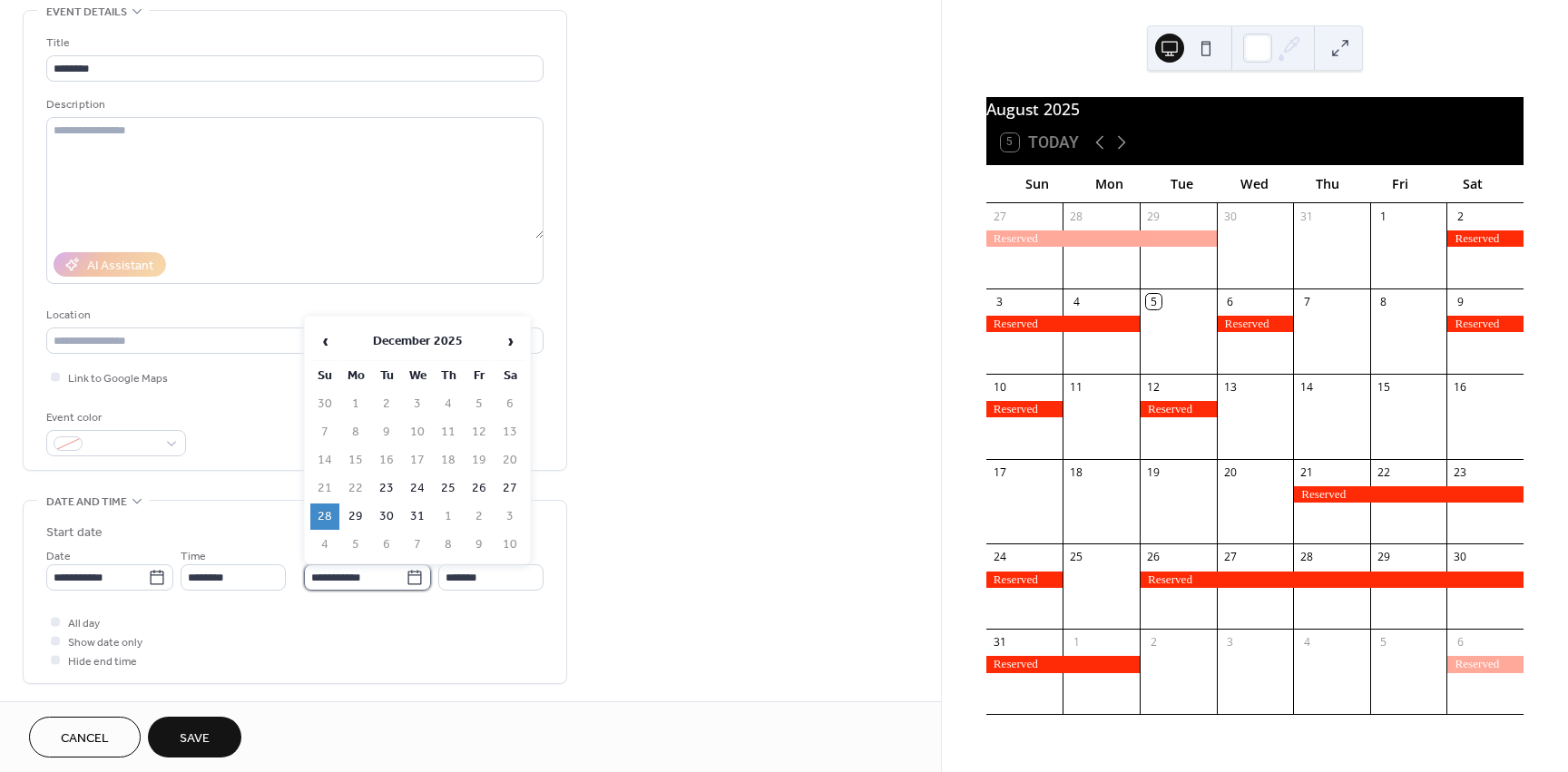 click on "**********" at bounding box center (355, 577) 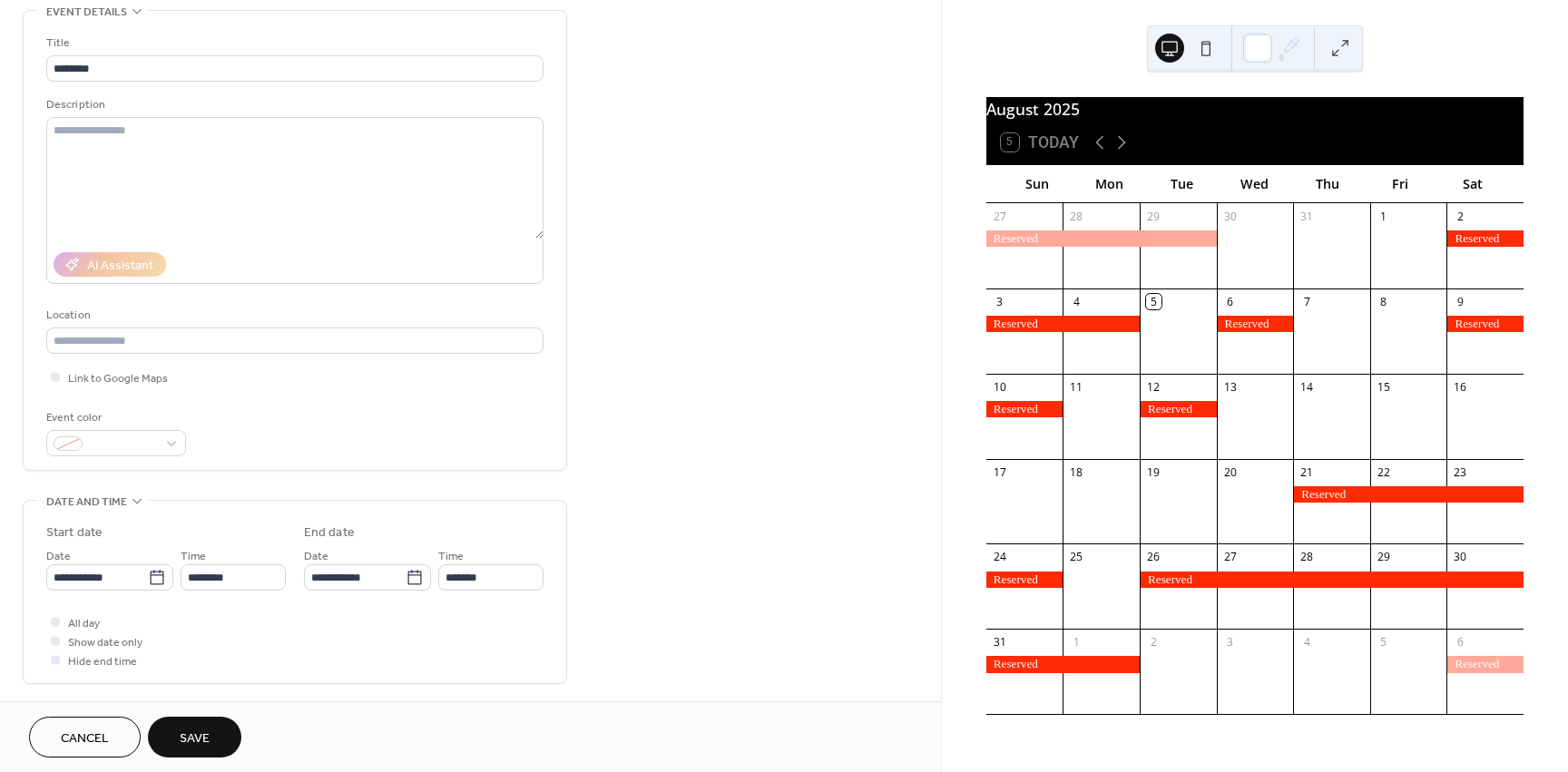 click on "**********" at bounding box center [470, 562] 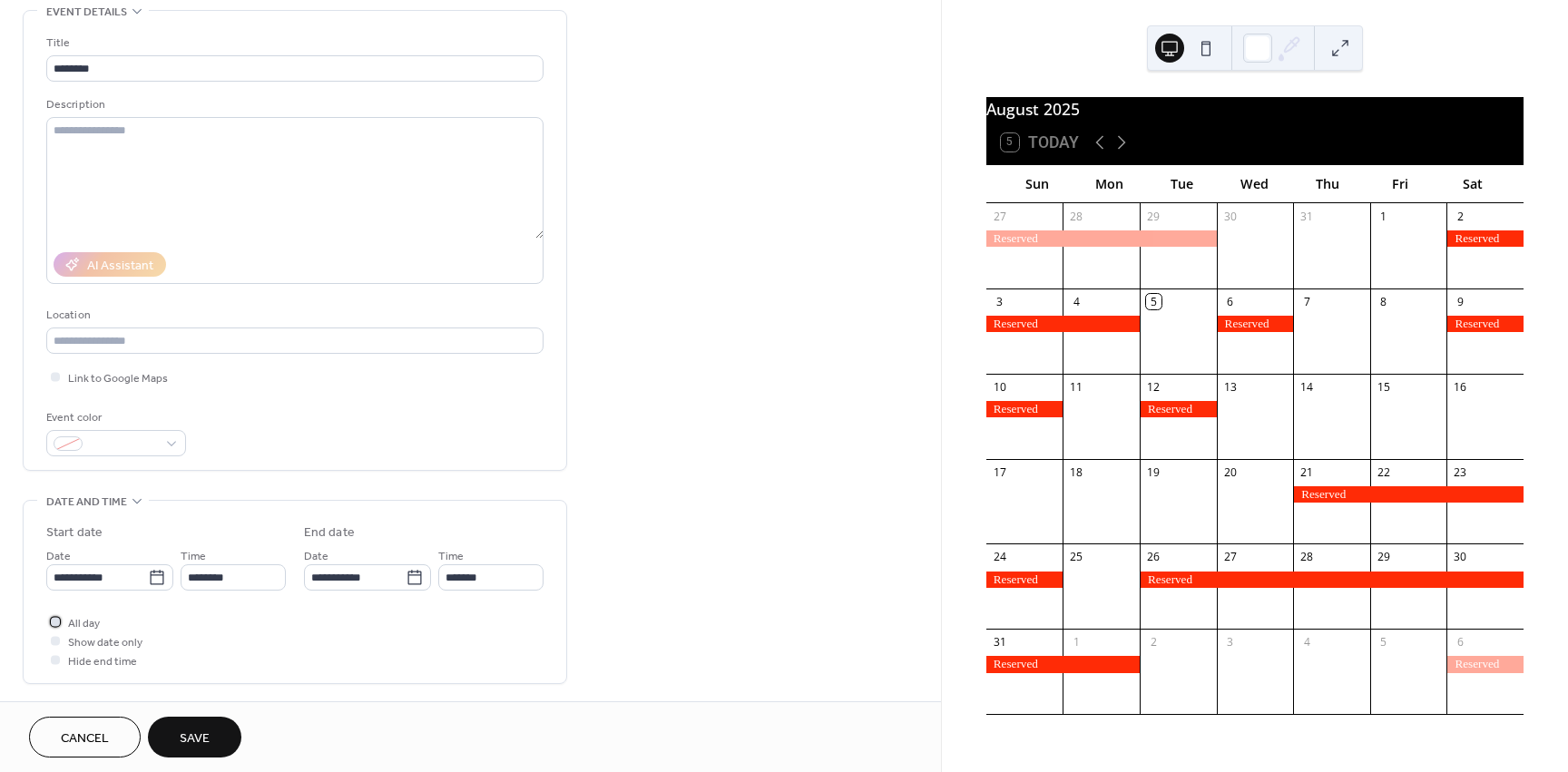 click on "All day" at bounding box center [83, 623] 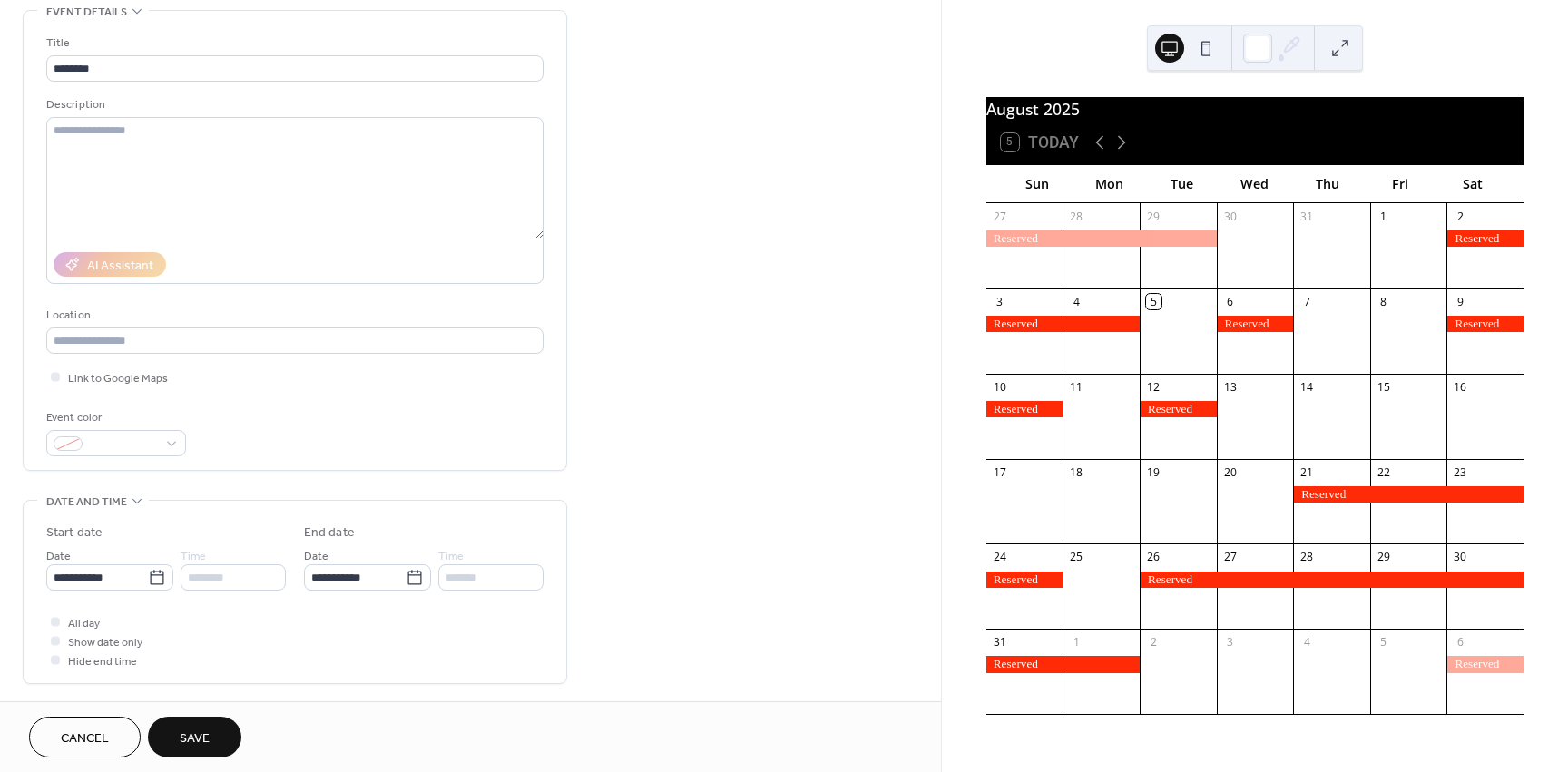 click on "Save" at bounding box center [194, 738] 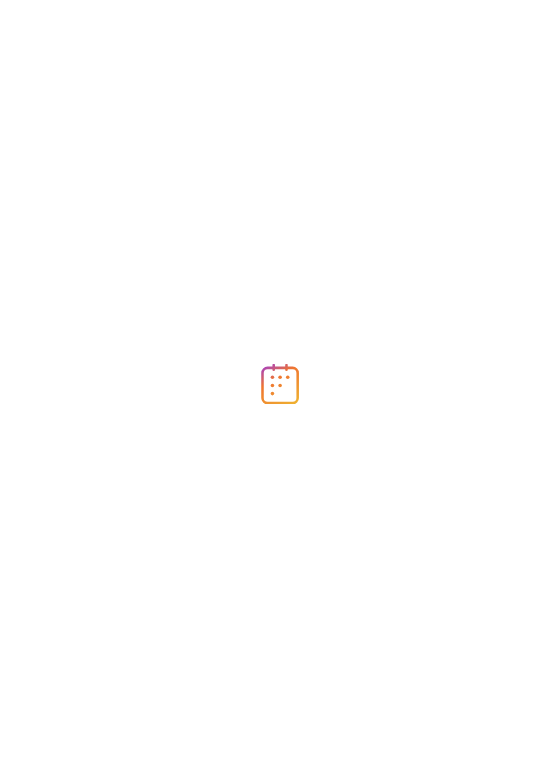 scroll, scrollTop: 0, scrollLeft: 0, axis: both 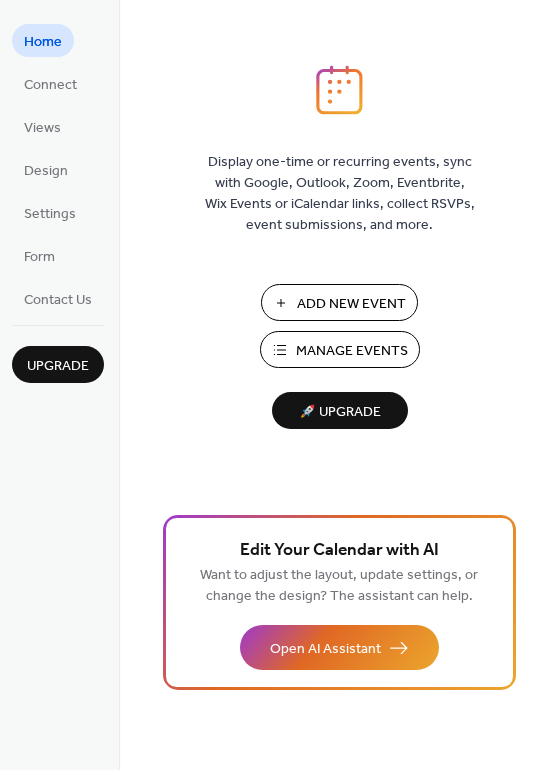click on "Add New Event" at bounding box center (351, 304) 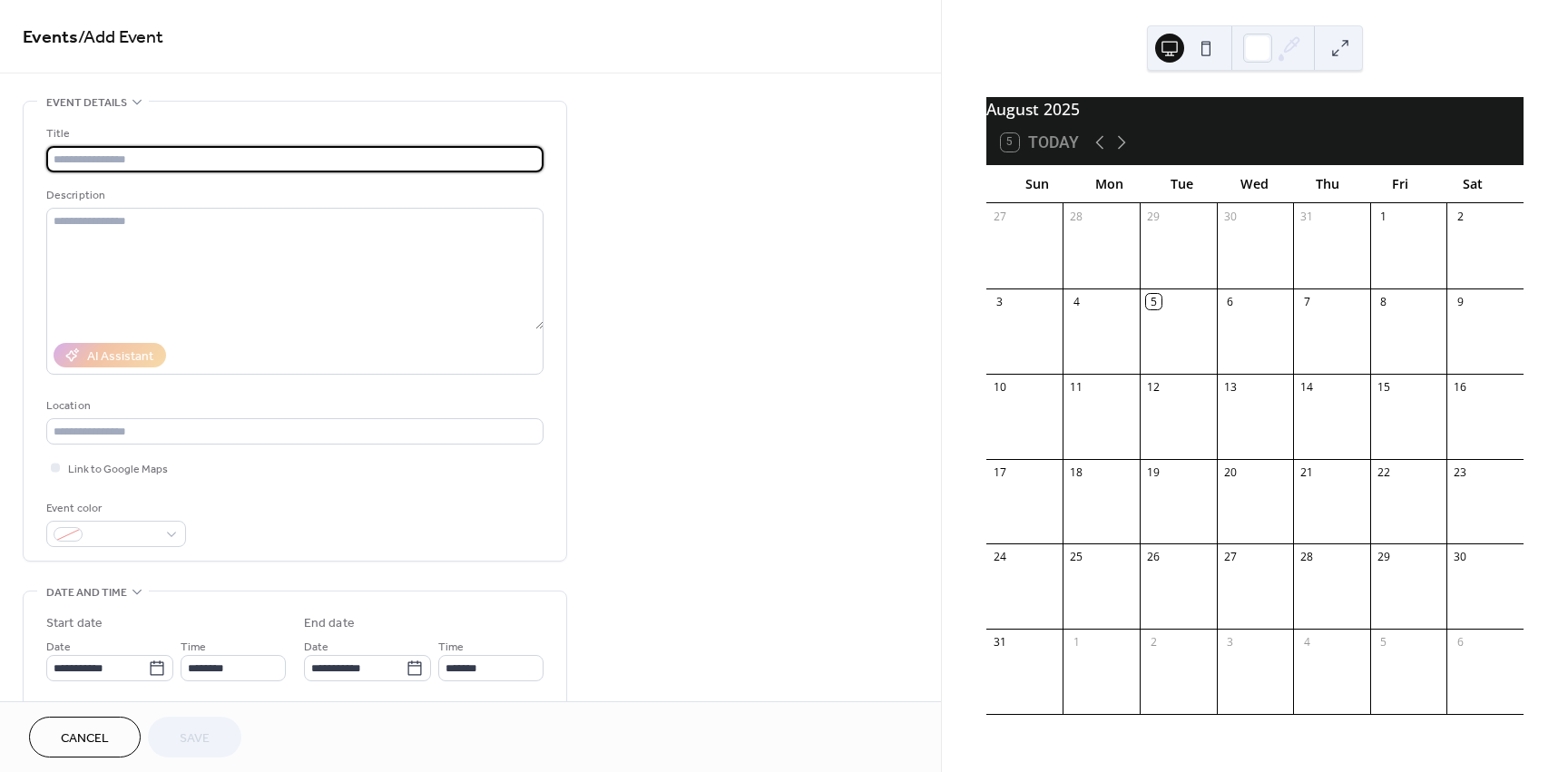 scroll, scrollTop: 0, scrollLeft: 0, axis: both 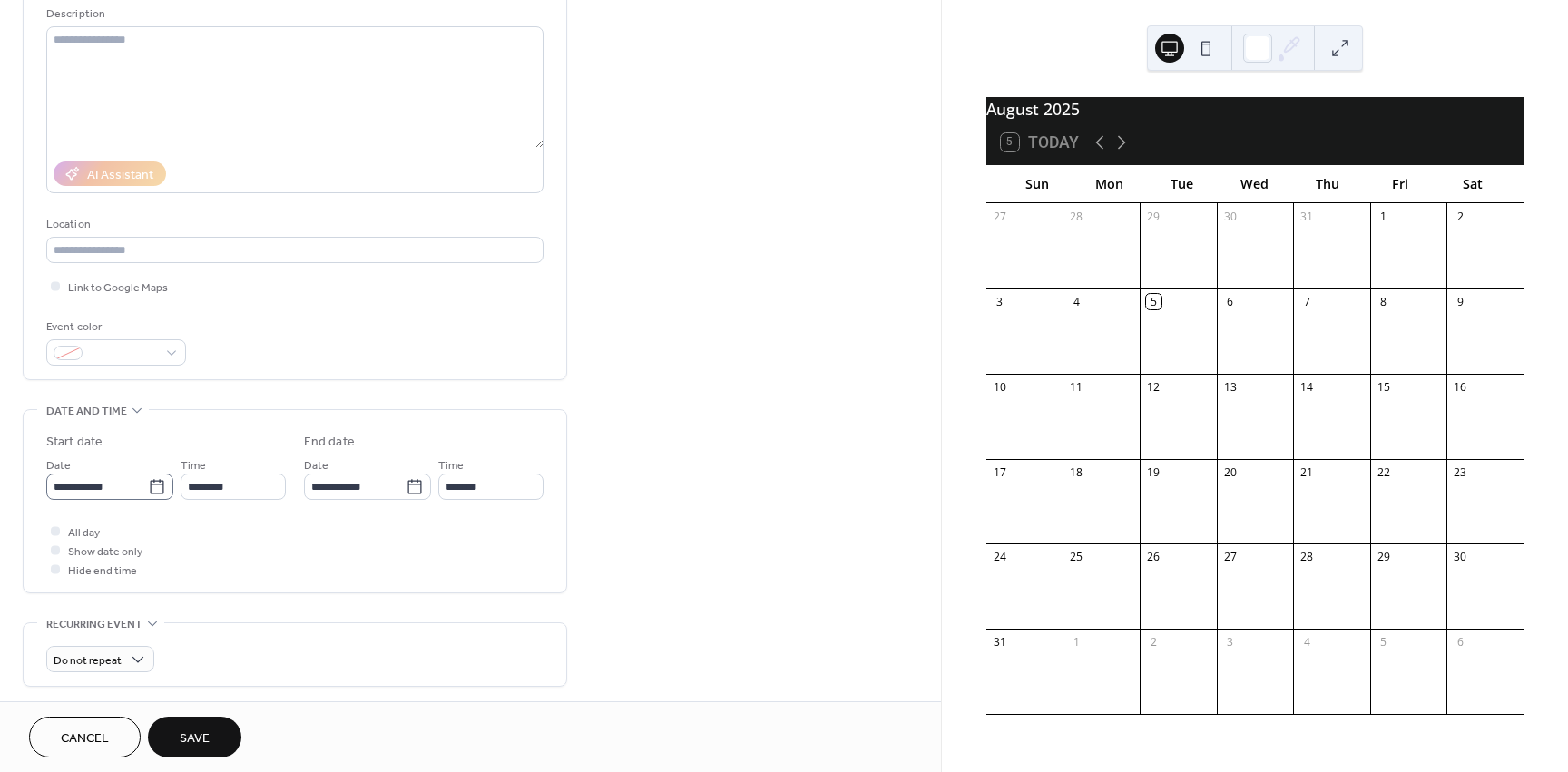 type on "********" 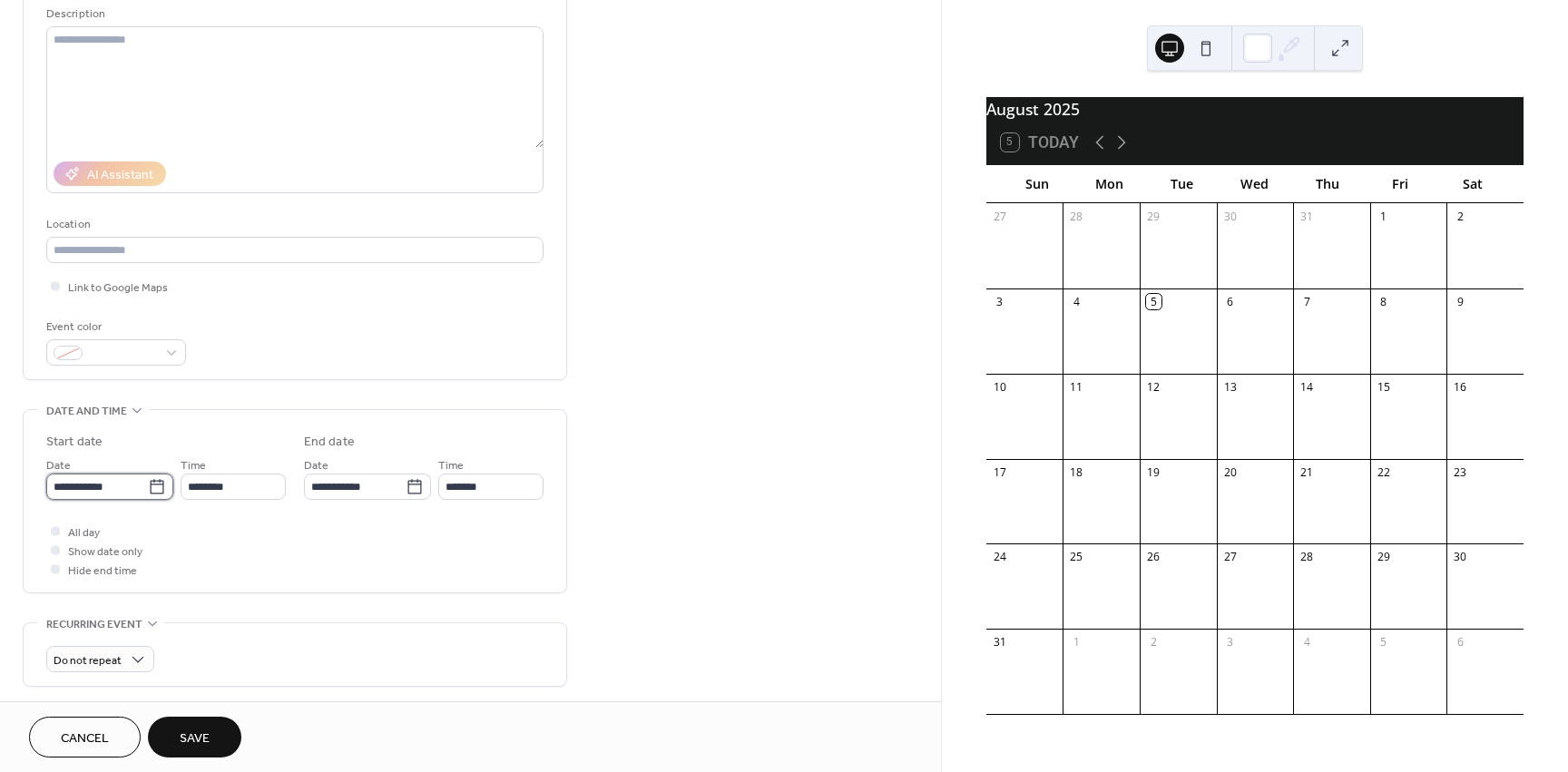 click on "**********" at bounding box center [97, 486] 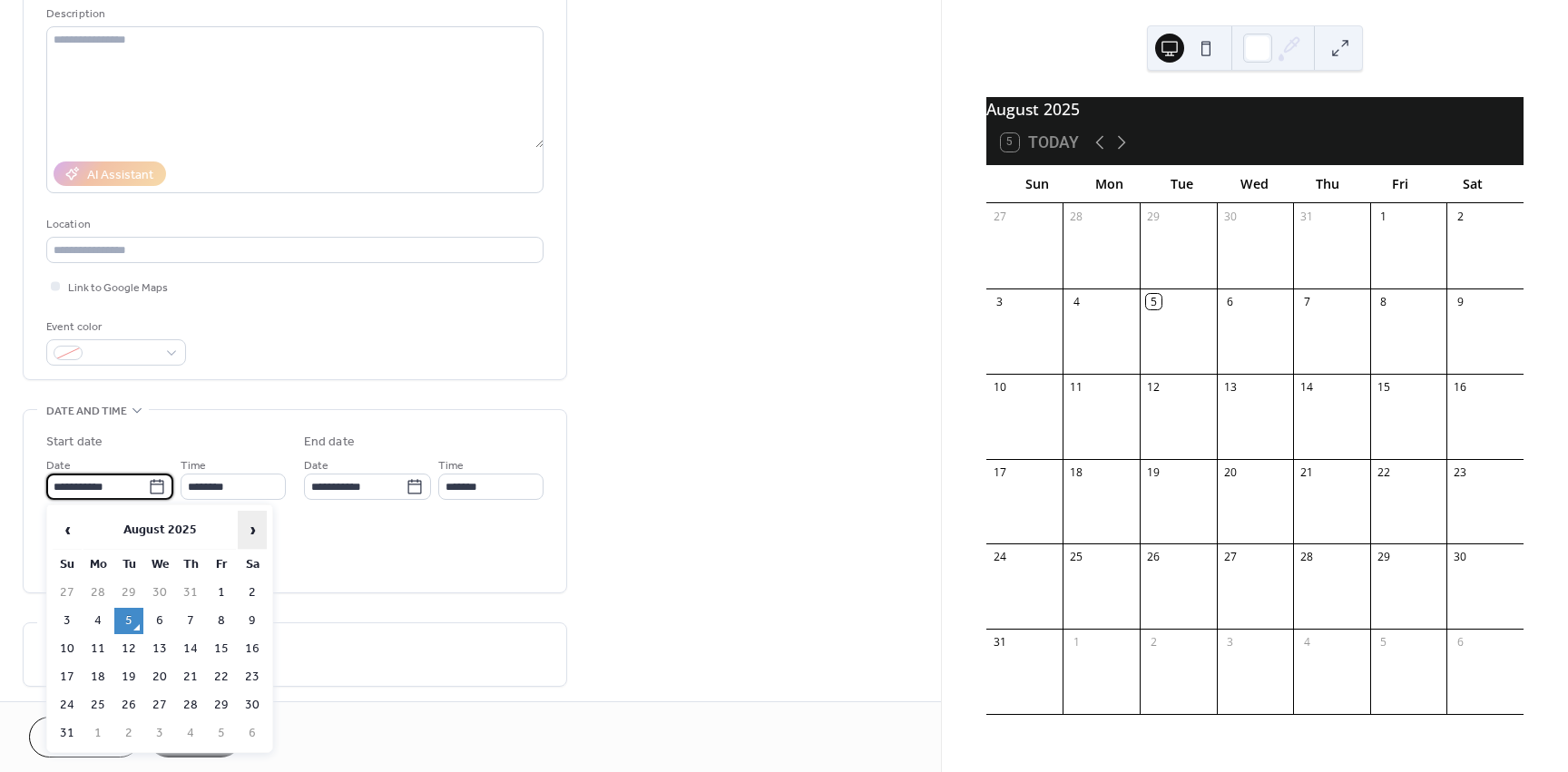 click on "›" at bounding box center [252, 530] 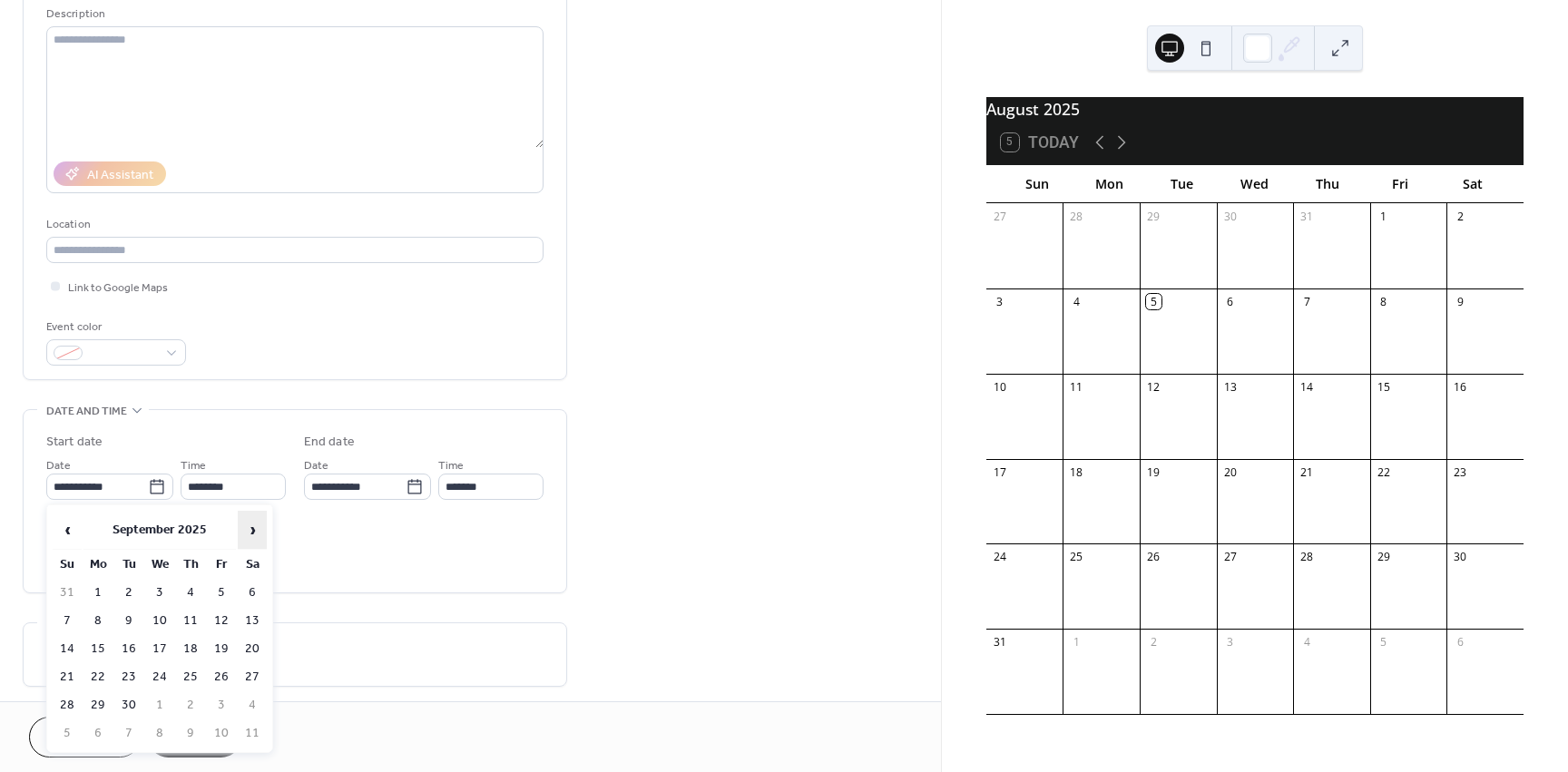 click on "›" at bounding box center [252, 530] 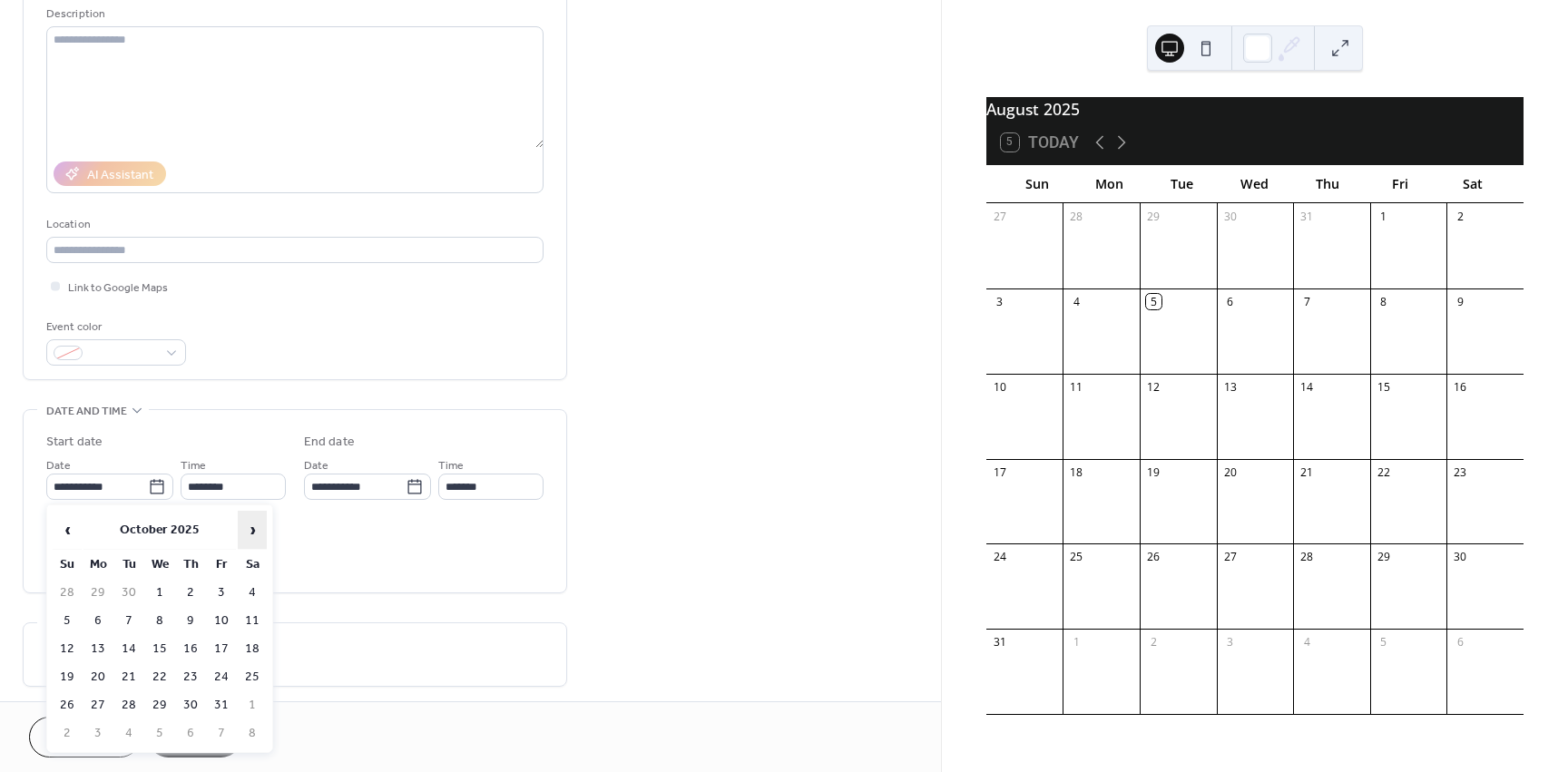 click on "›" at bounding box center (252, 530) 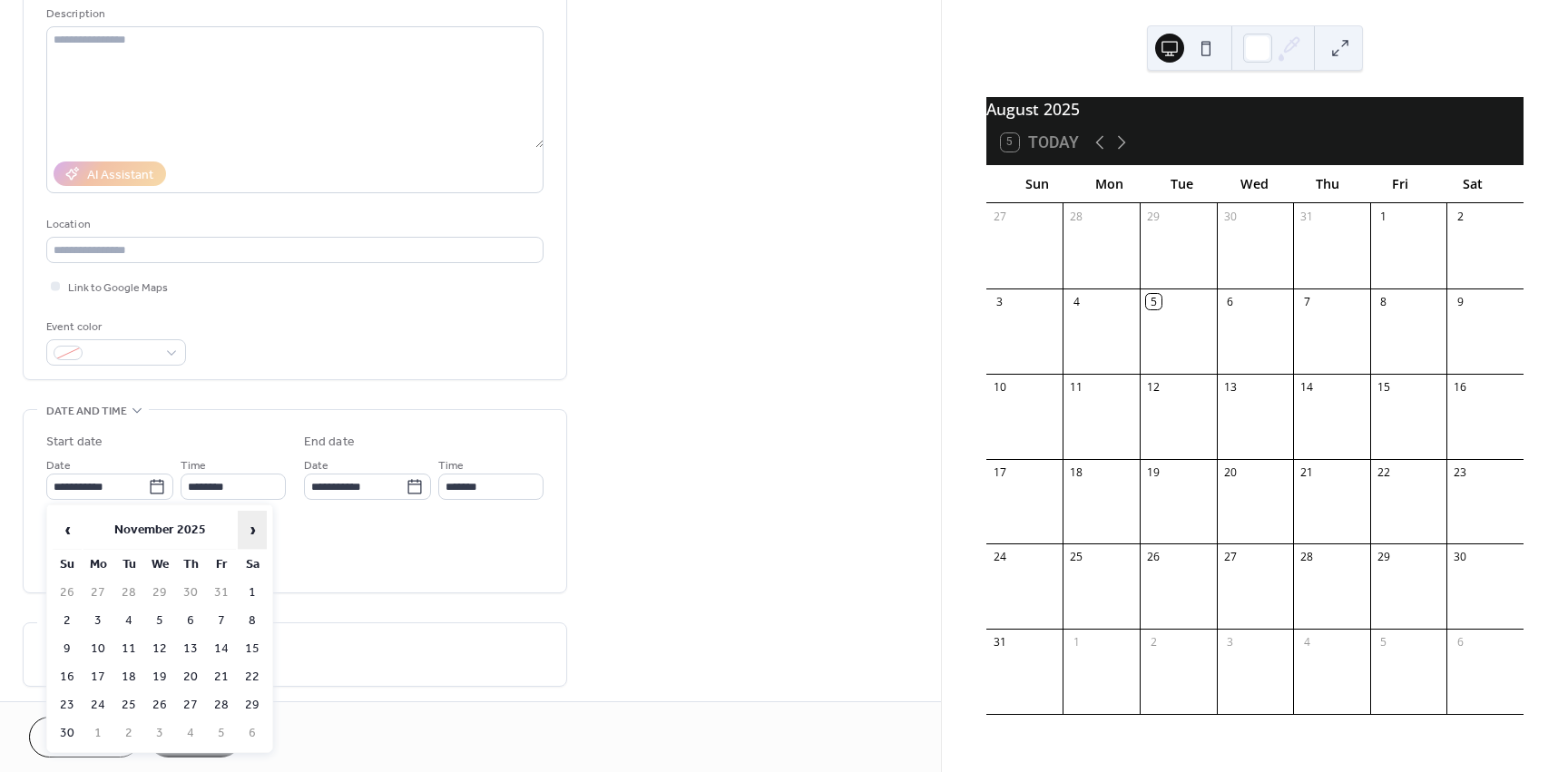 click on "›" at bounding box center (252, 530) 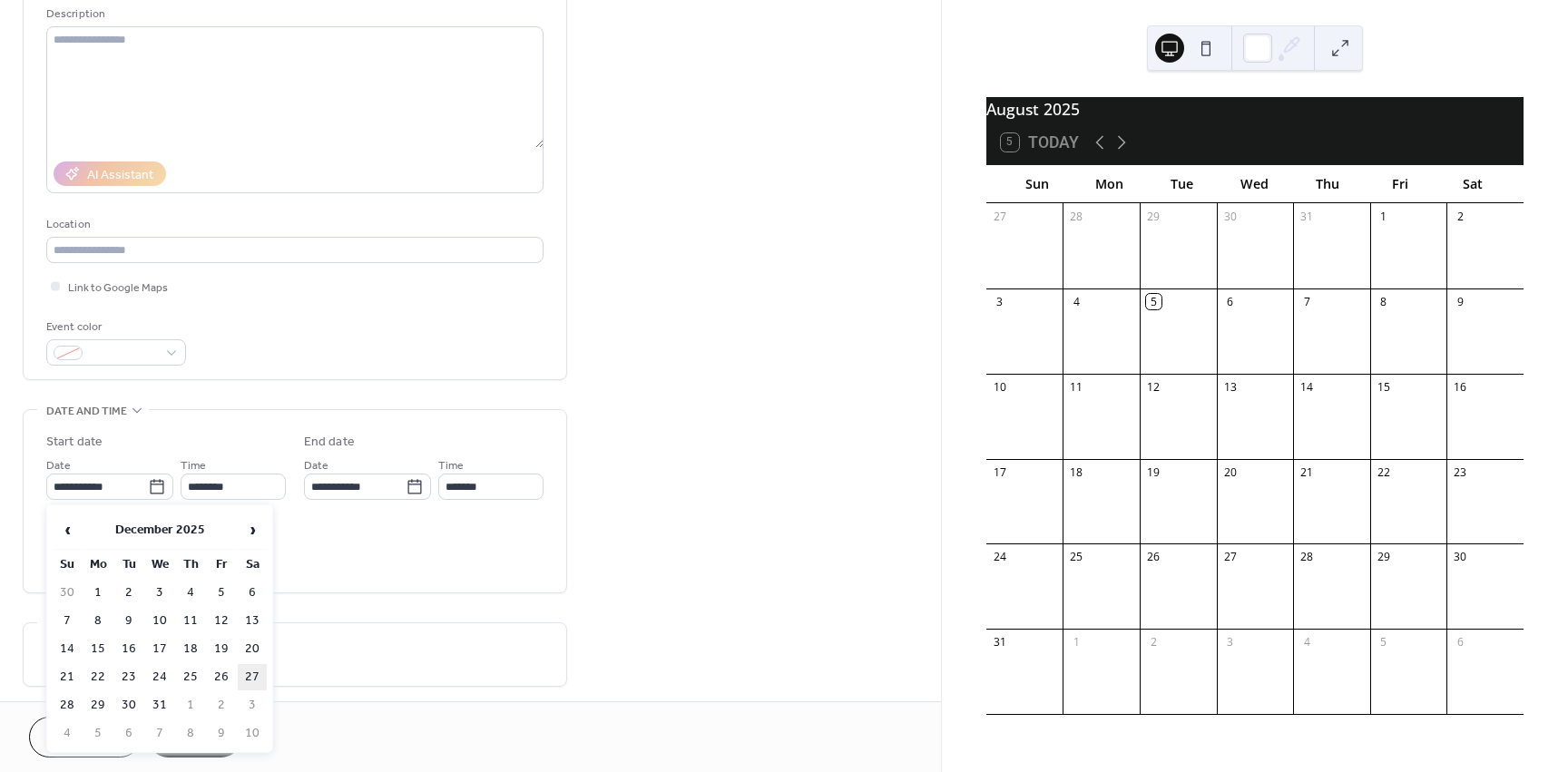 click on "27" at bounding box center (252, 677) 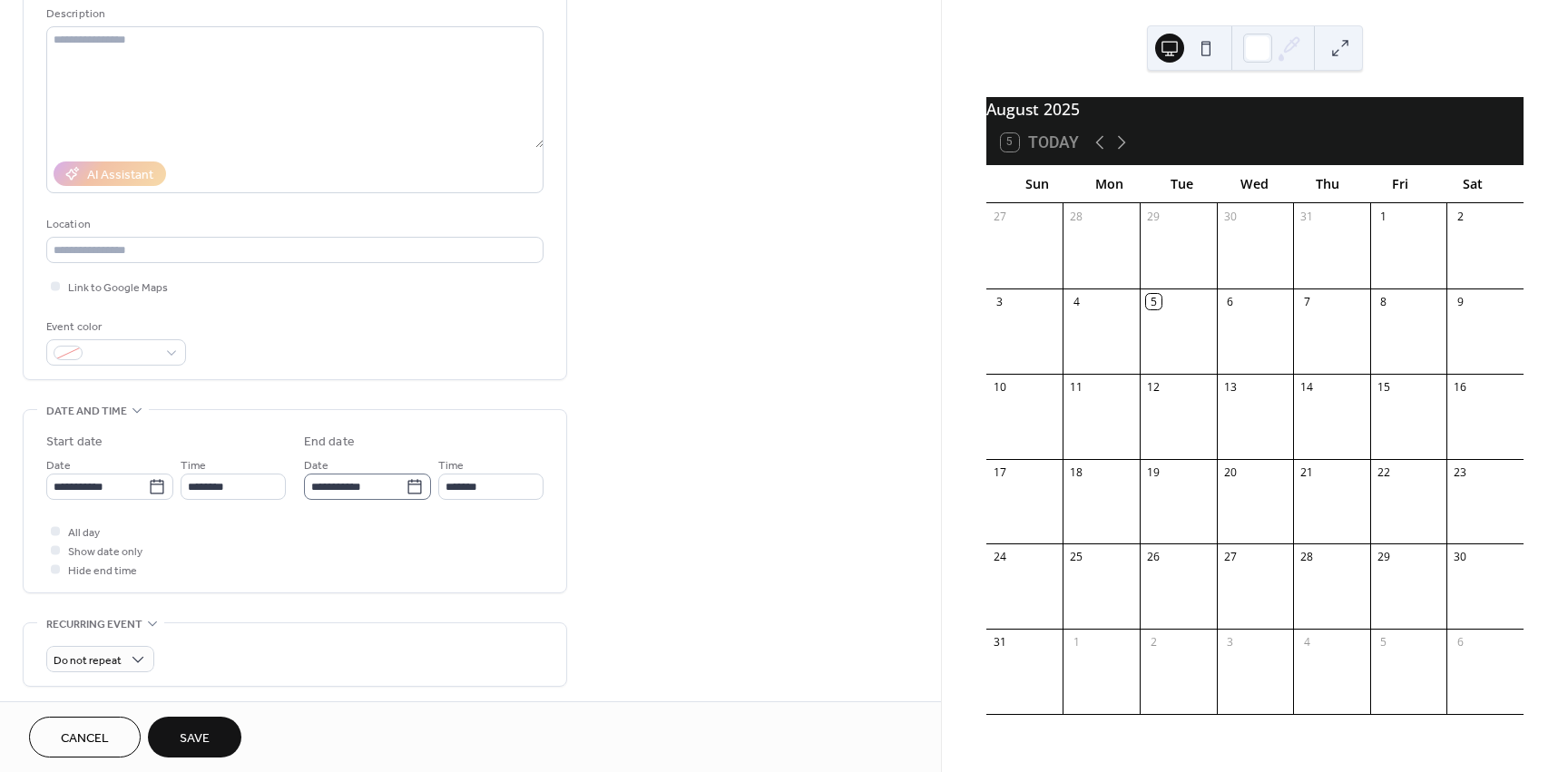 click 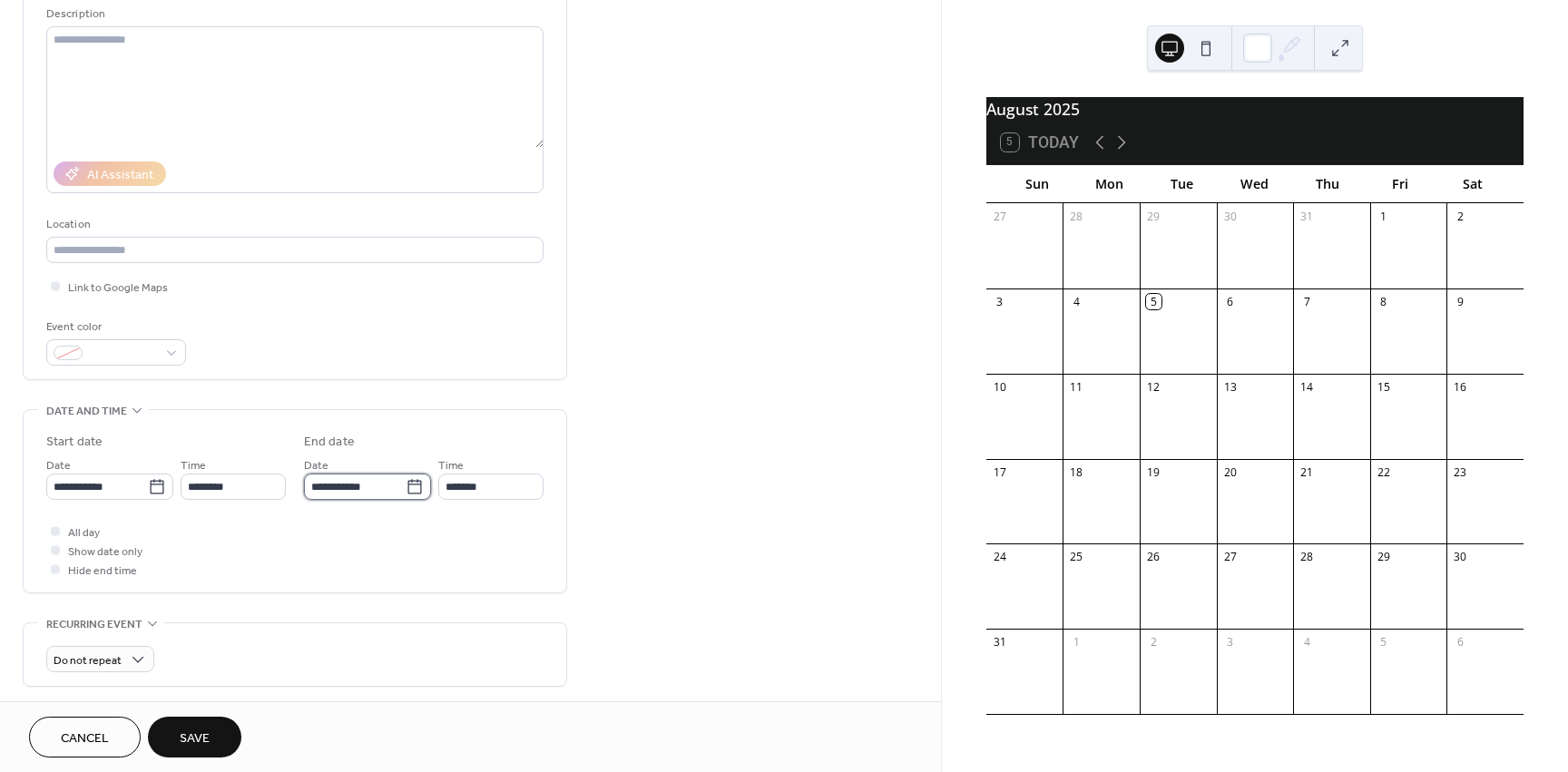 click on "**********" at bounding box center [355, 486] 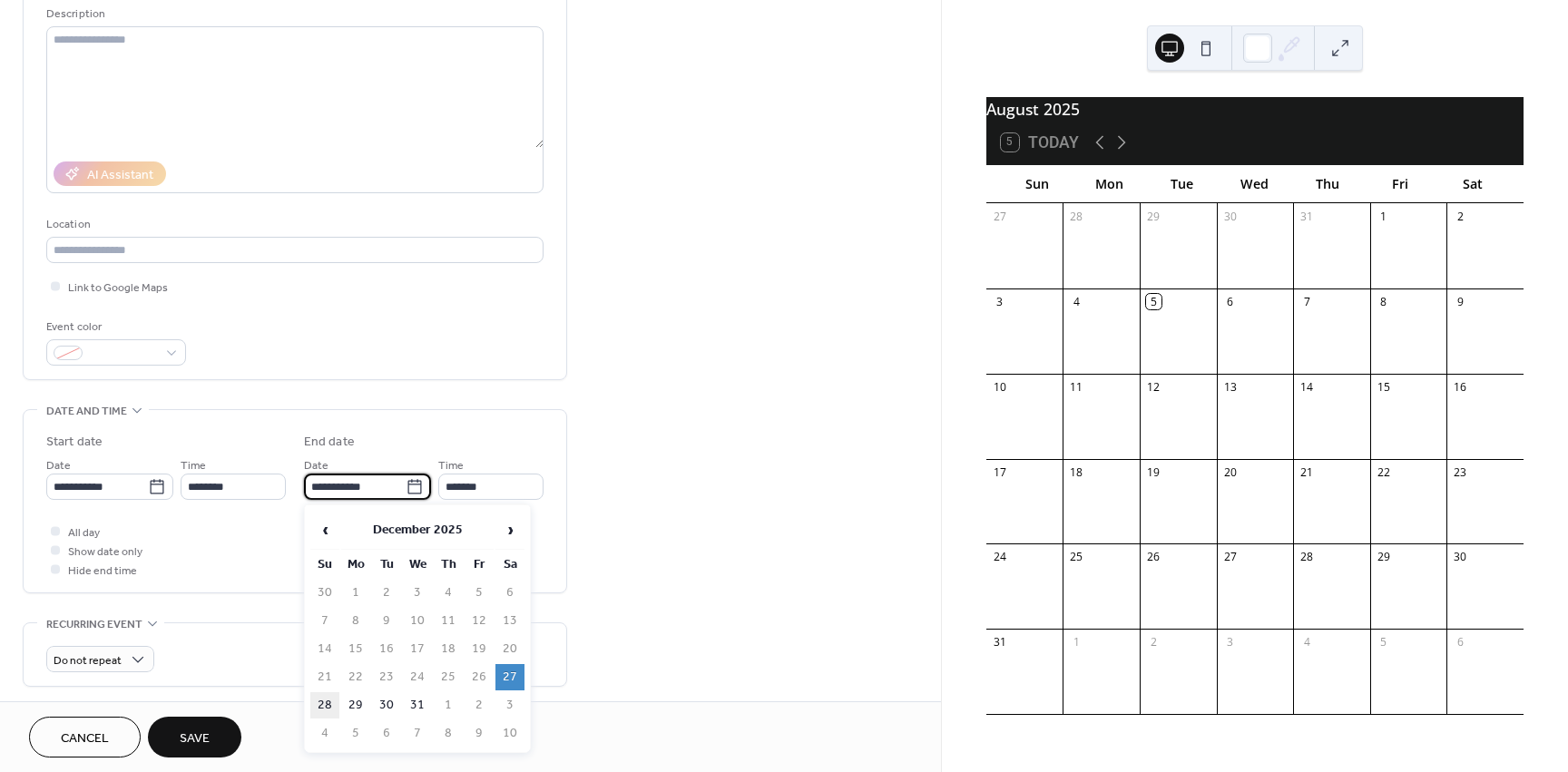 click on "28" at bounding box center (325, 705) 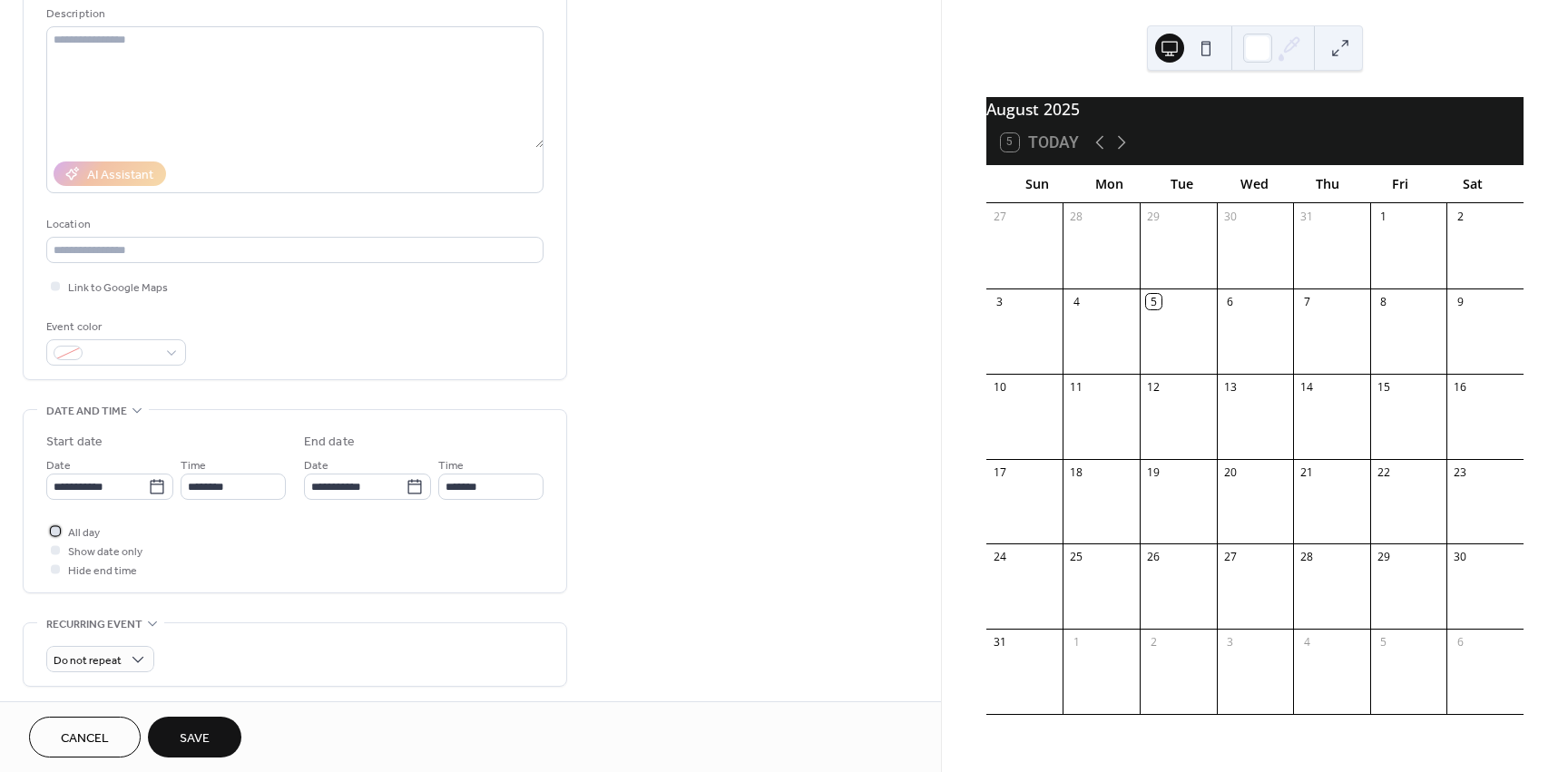 click on "All day" at bounding box center [83, 533] 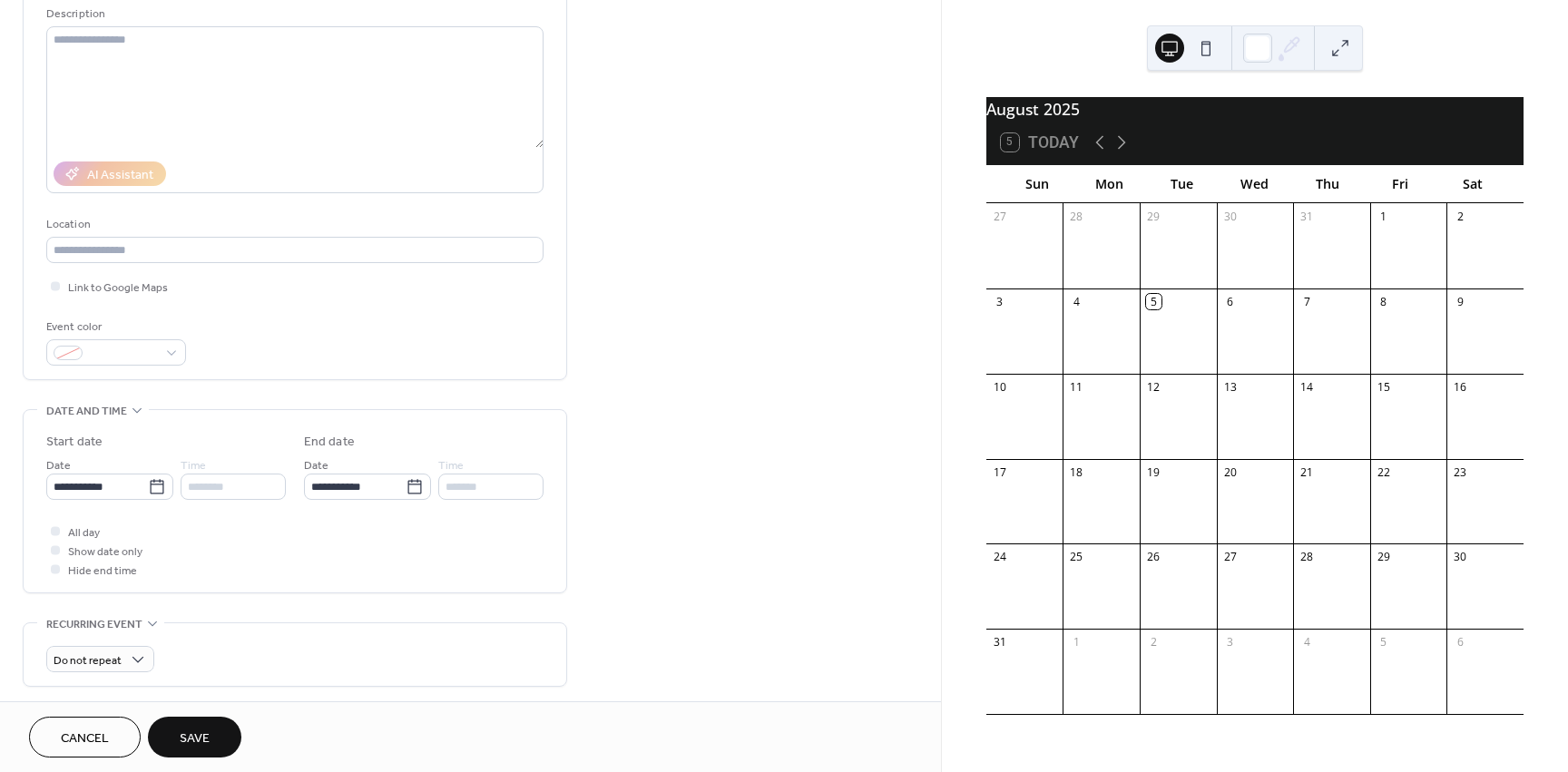 click on "Save" at bounding box center [194, 738] 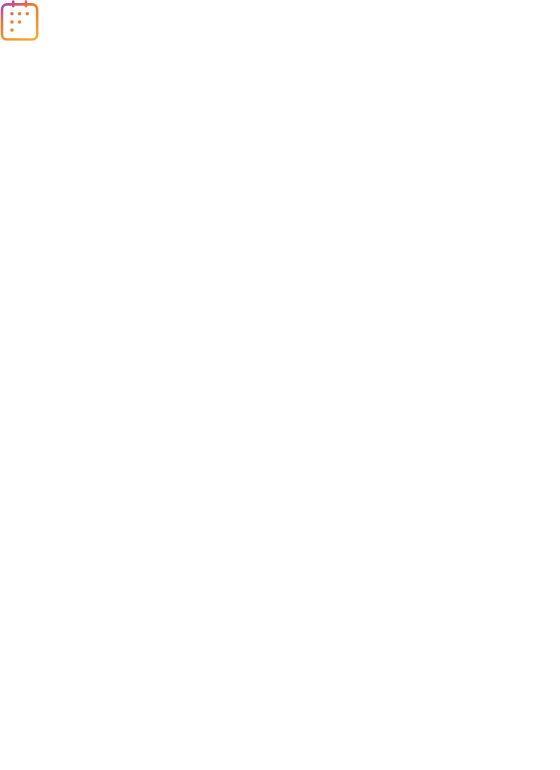 scroll, scrollTop: 0, scrollLeft: 0, axis: both 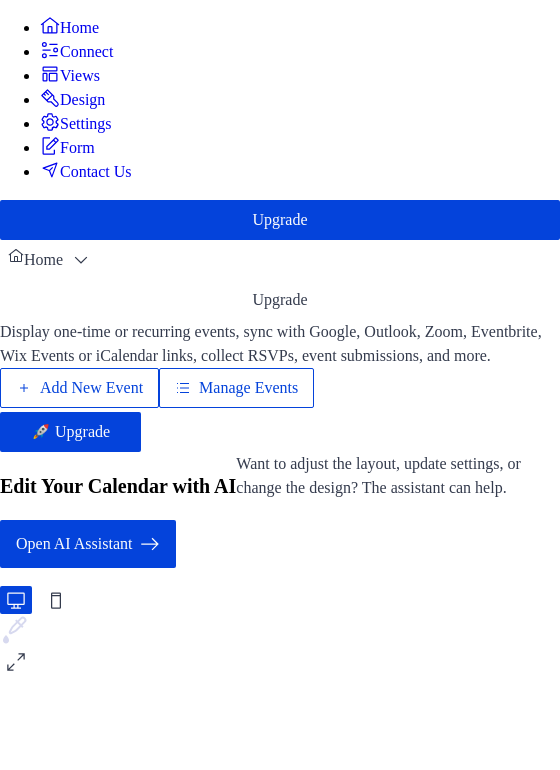 click on "Manage Events" at bounding box center [248, 388] 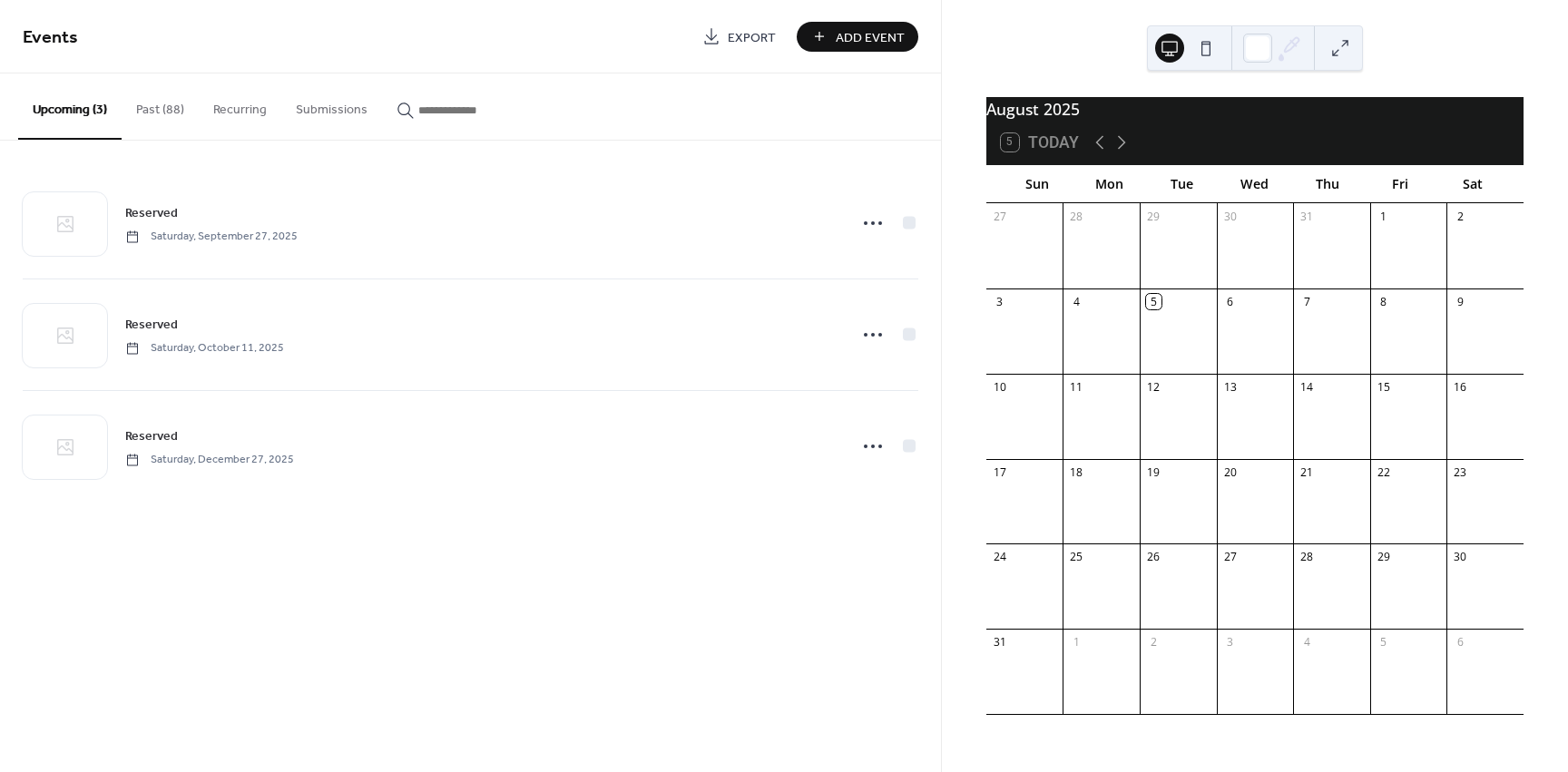 scroll, scrollTop: 0, scrollLeft: 0, axis: both 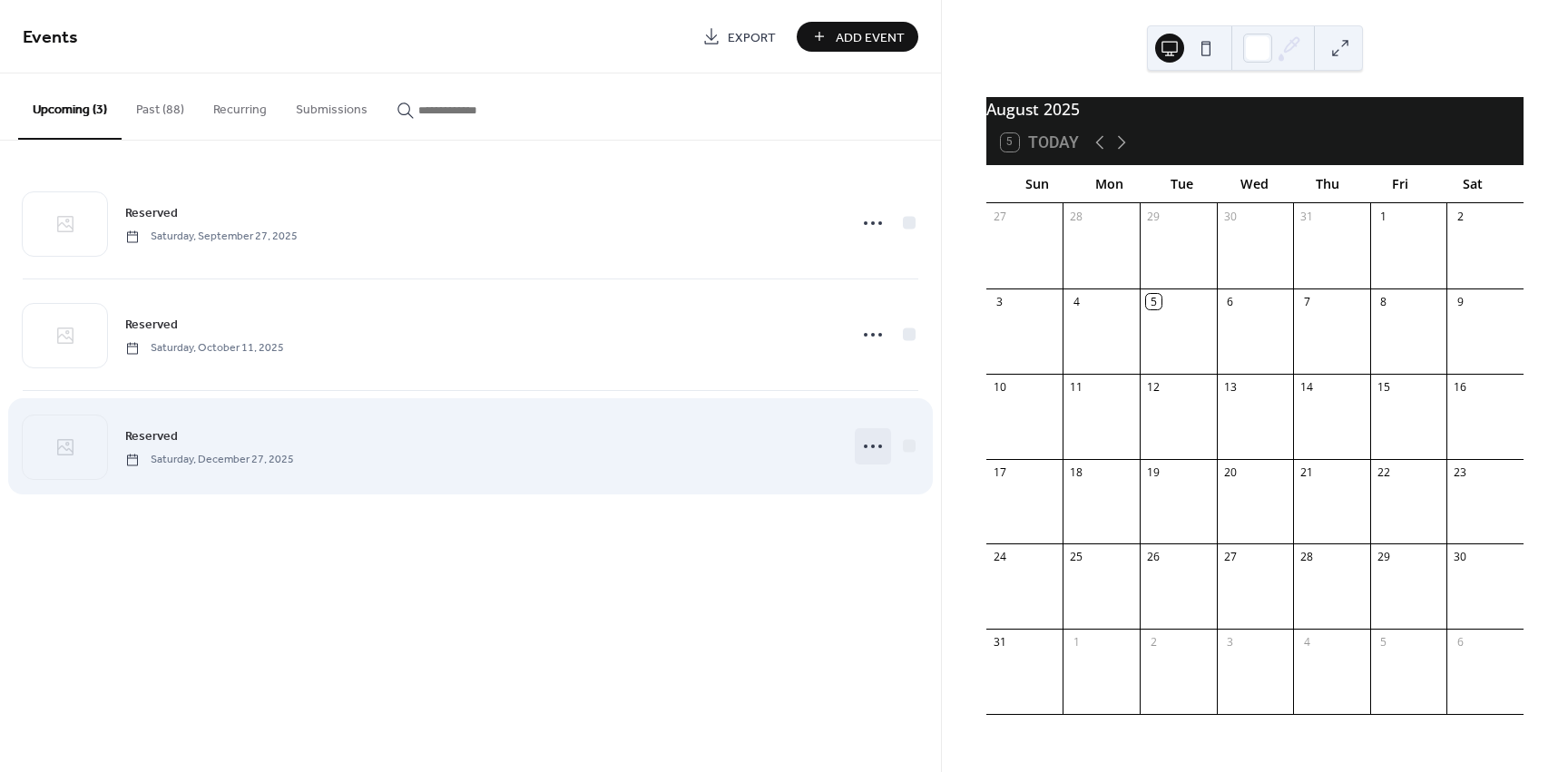 click 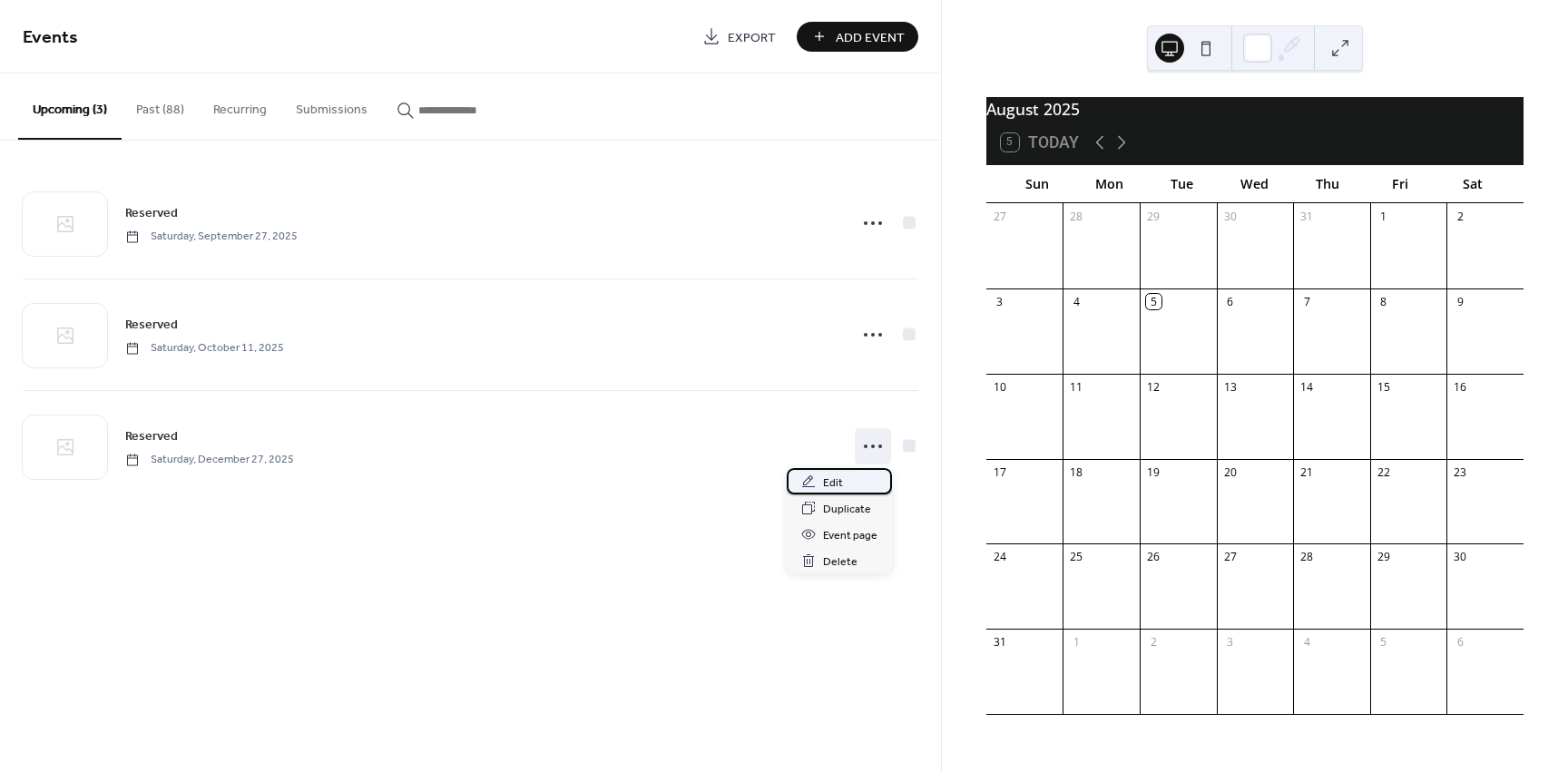 click on "Edit" at bounding box center [833, 483] 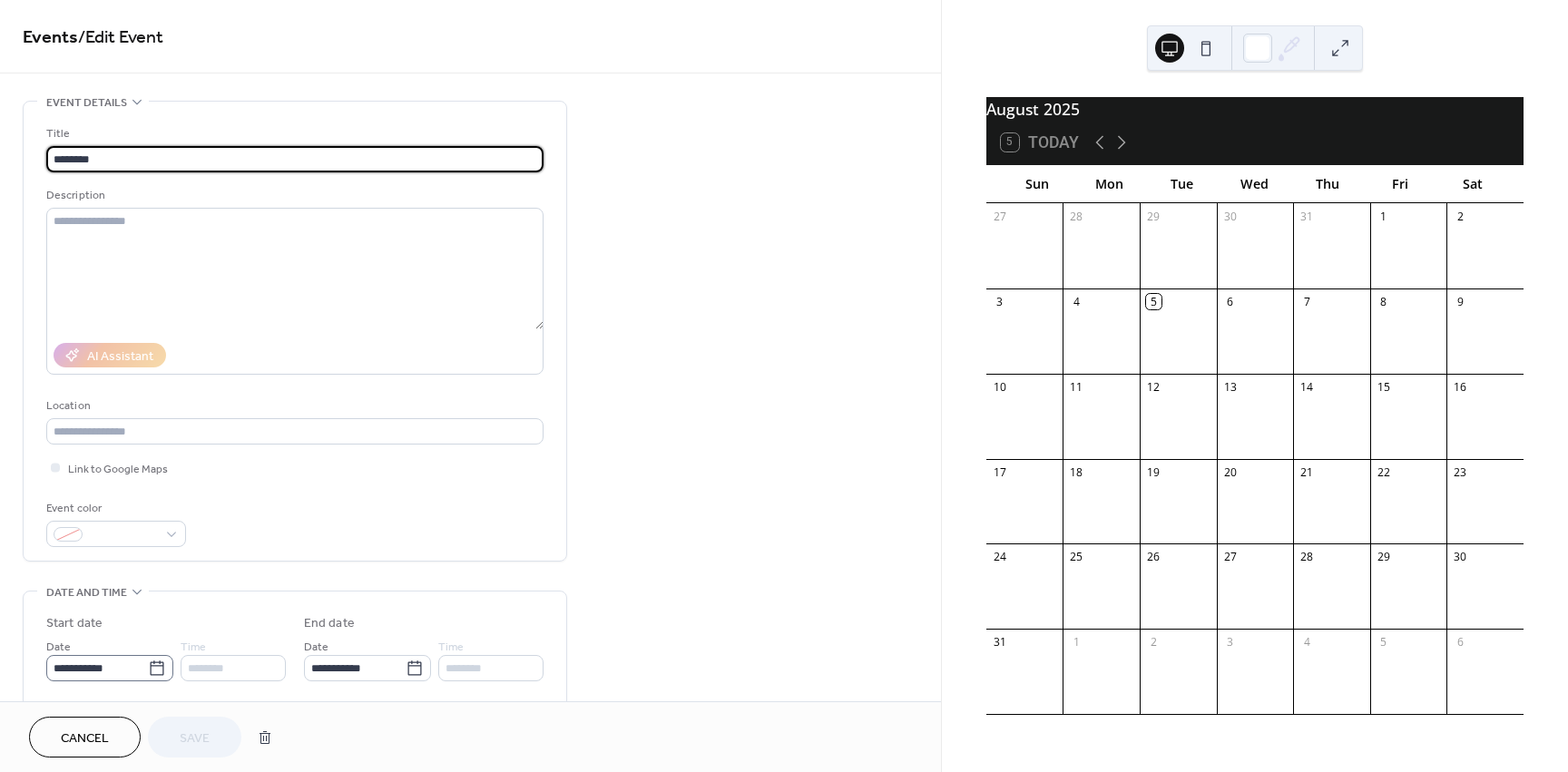 click 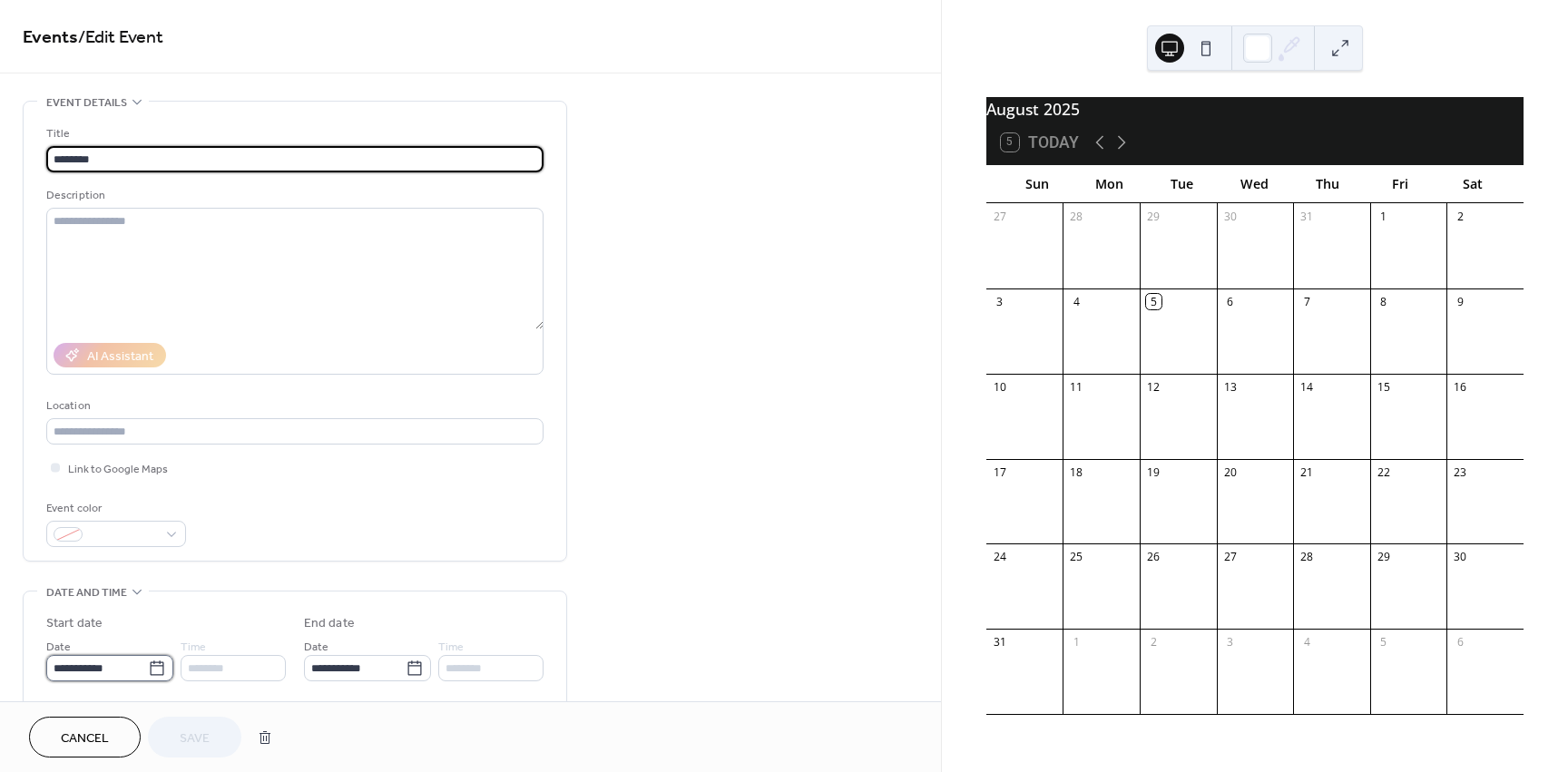 click on "**********" at bounding box center (97, 668) 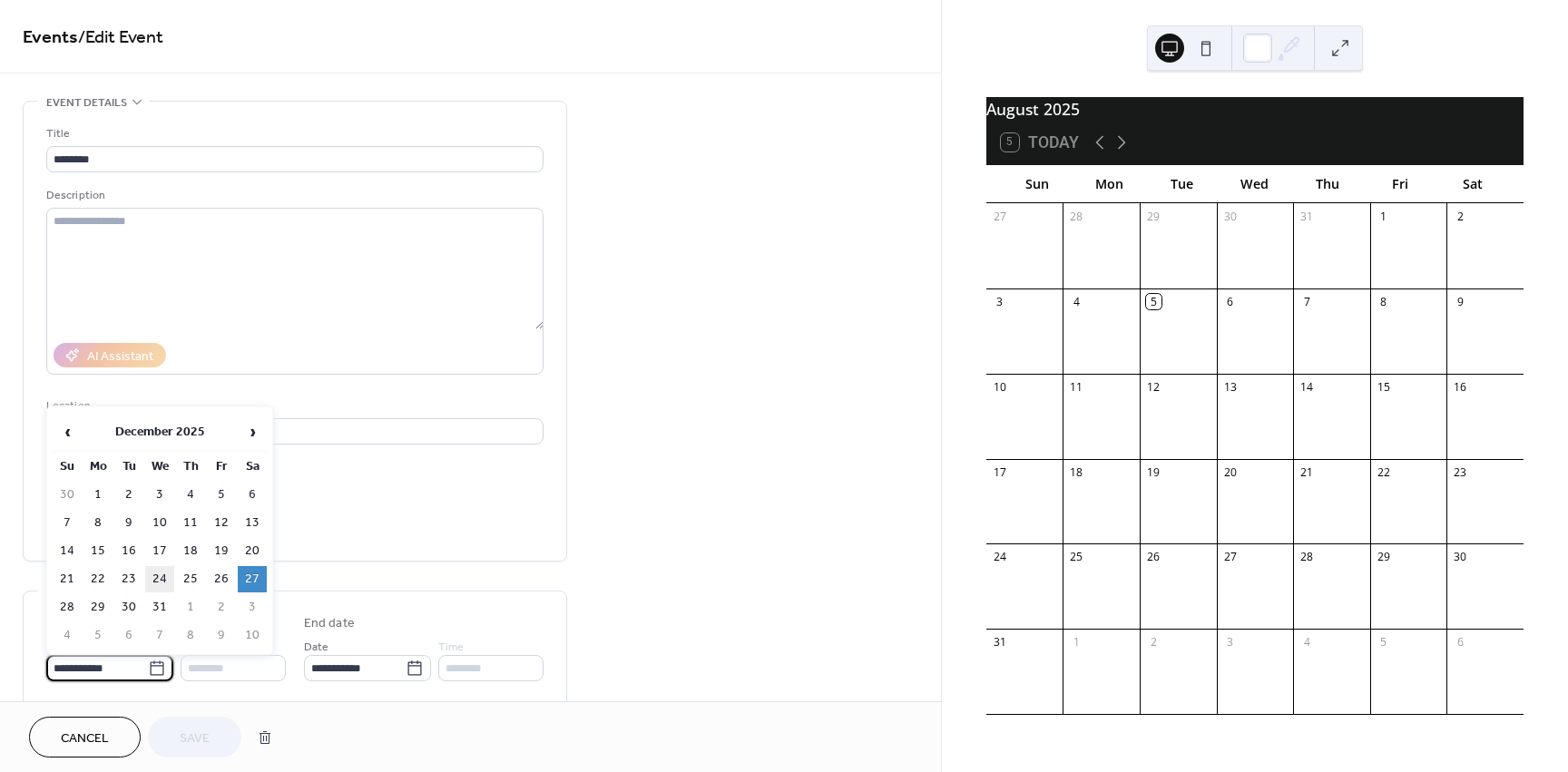 click on "24" at bounding box center (160, 579) 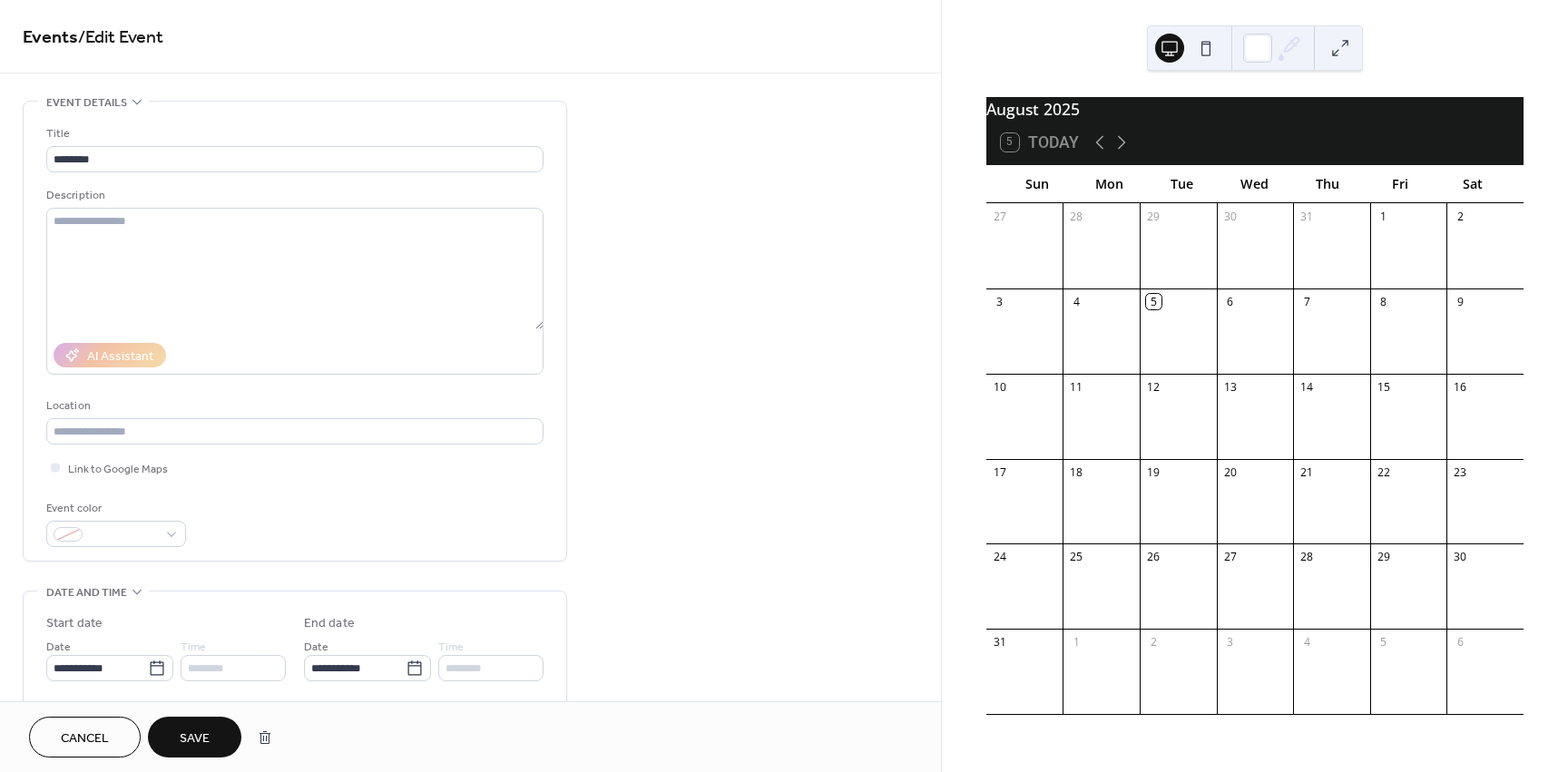 click on "Save" at bounding box center (194, 738) 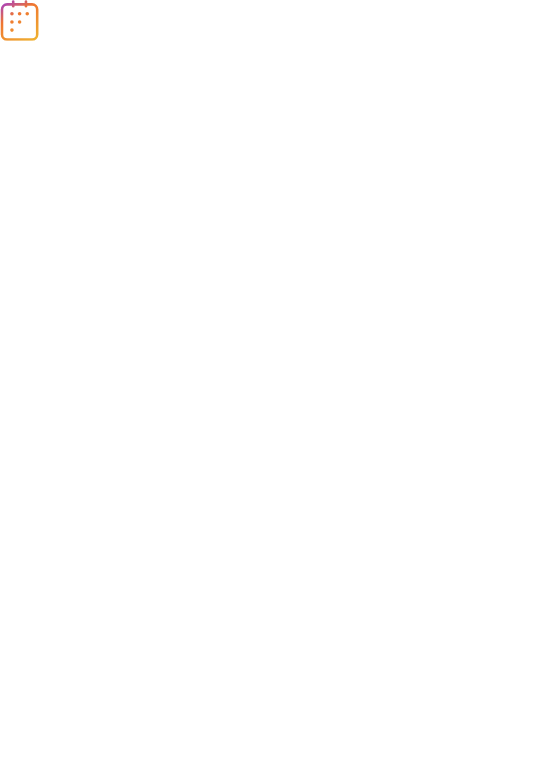 scroll, scrollTop: 0, scrollLeft: 0, axis: both 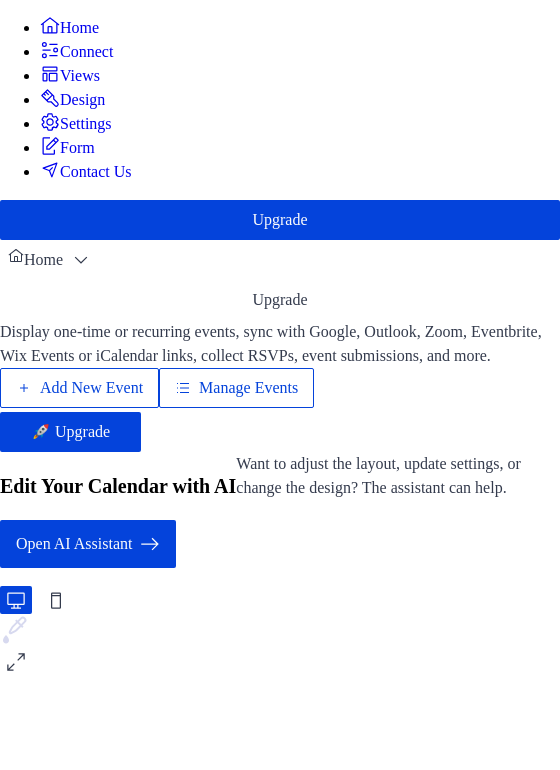 click on "Add New Event" at bounding box center (91, 388) 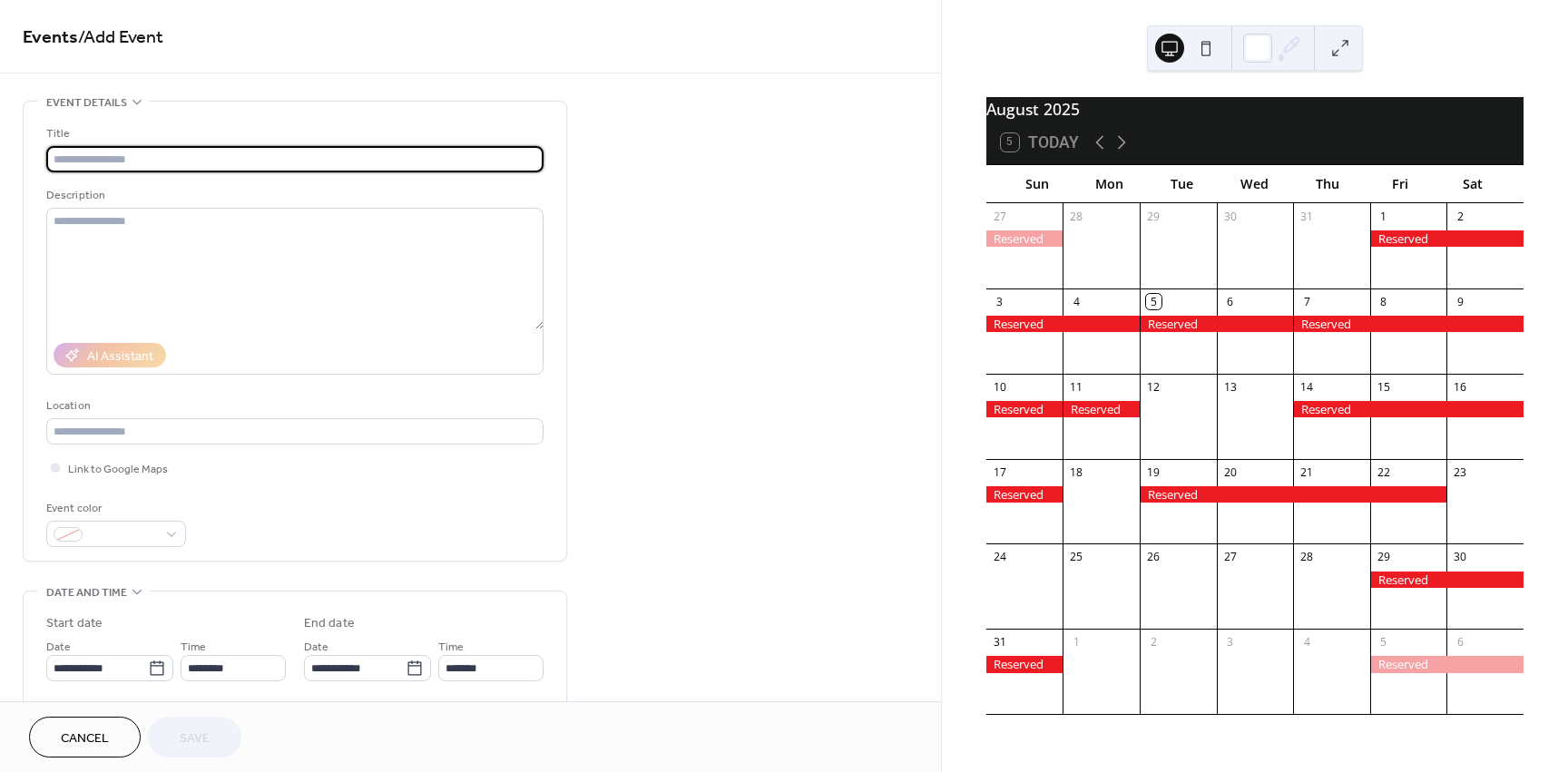 scroll, scrollTop: 0, scrollLeft: 0, axis: both 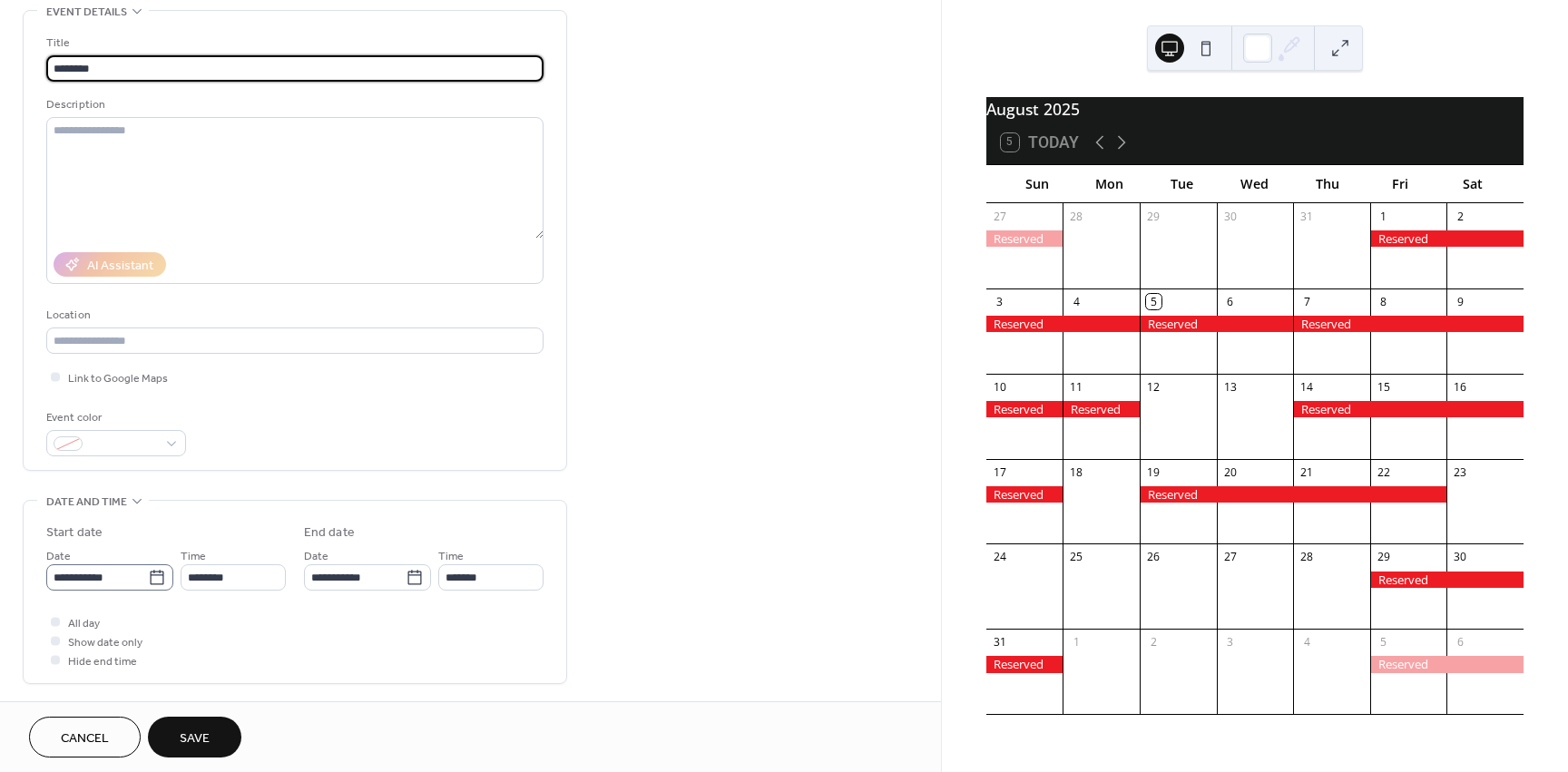 type on "********" 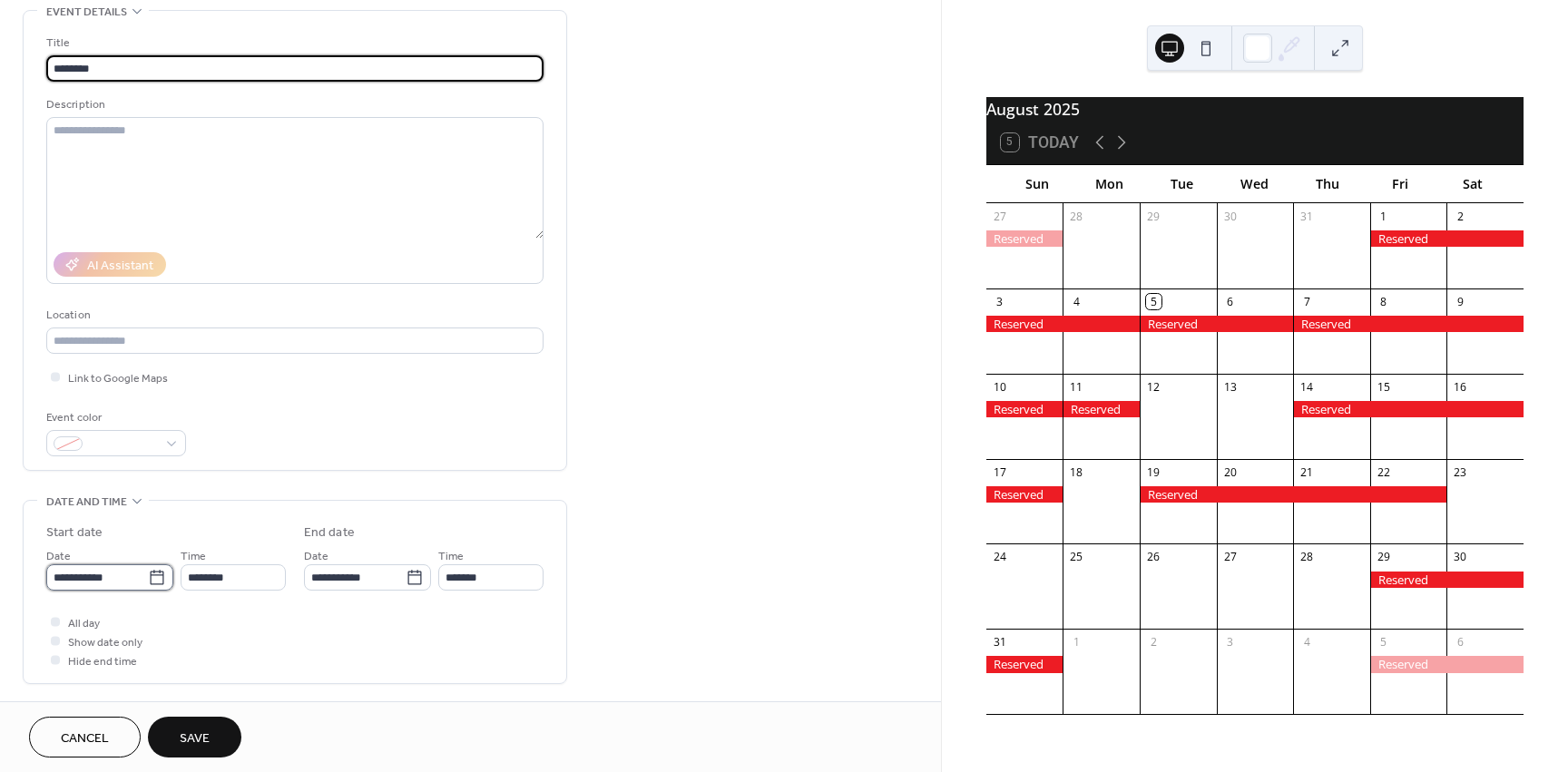 click on "**********" at bounding box center [97, 577] 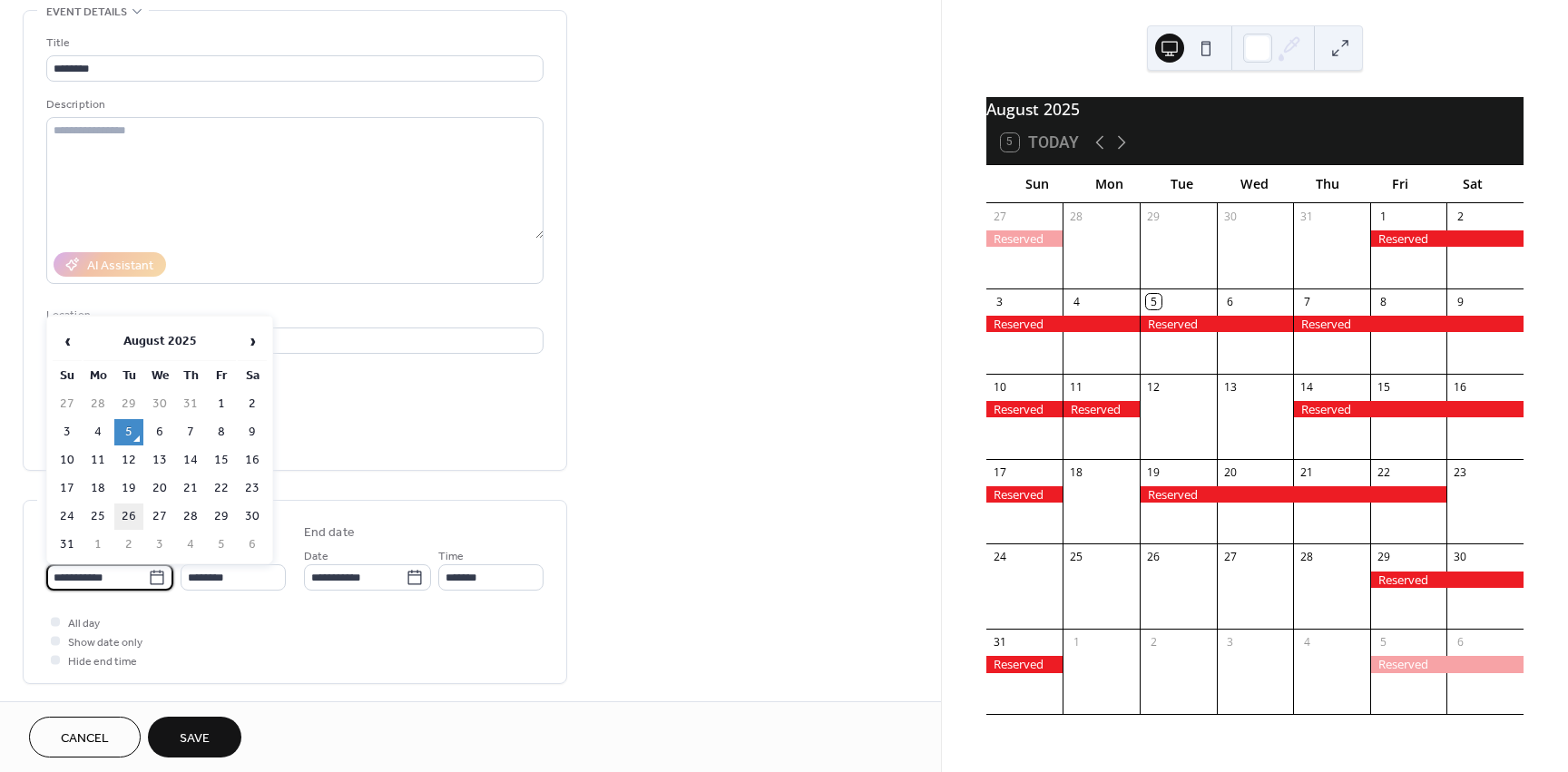 click on "26" at bounding box center (129, 516) 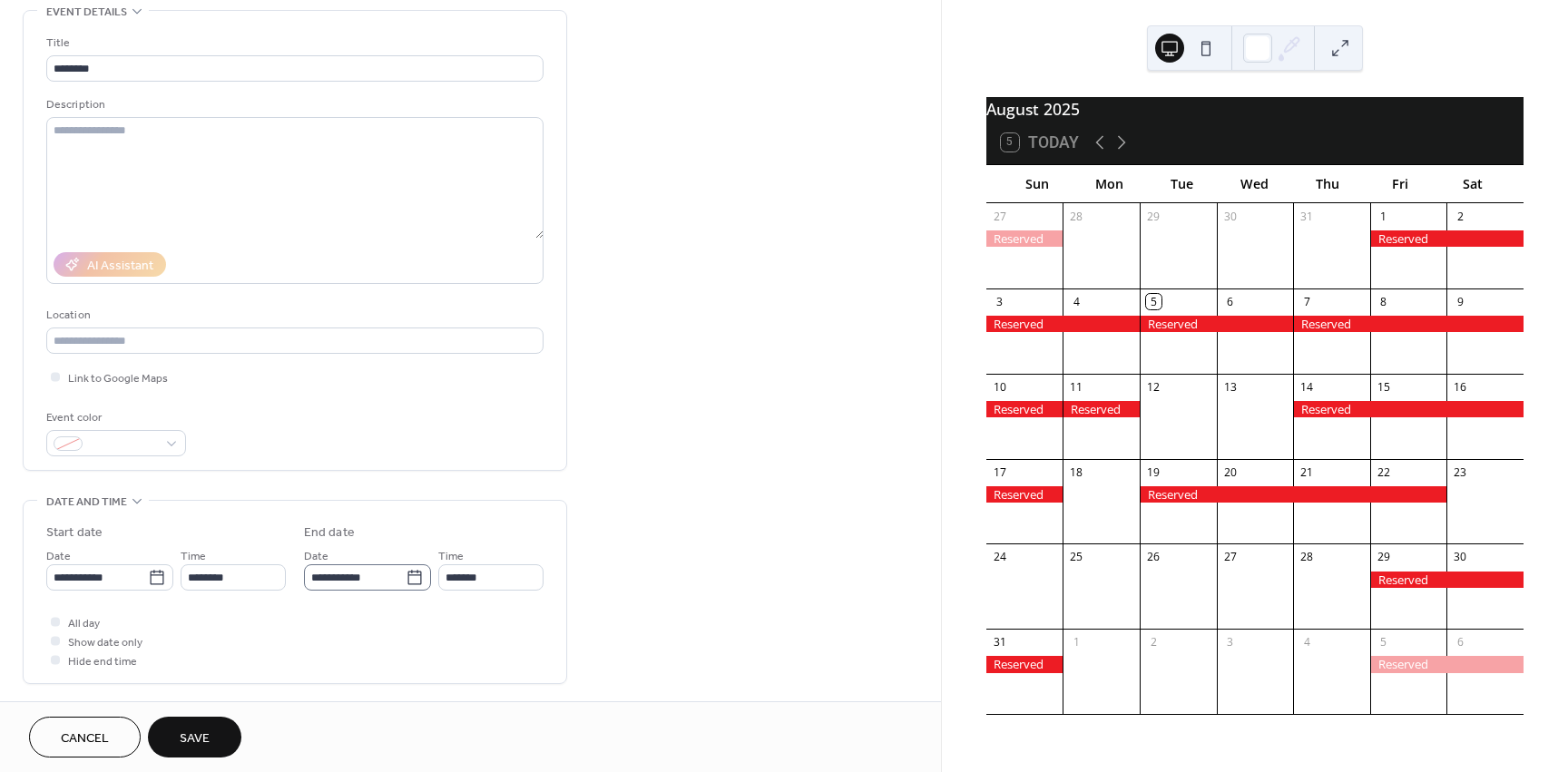 click 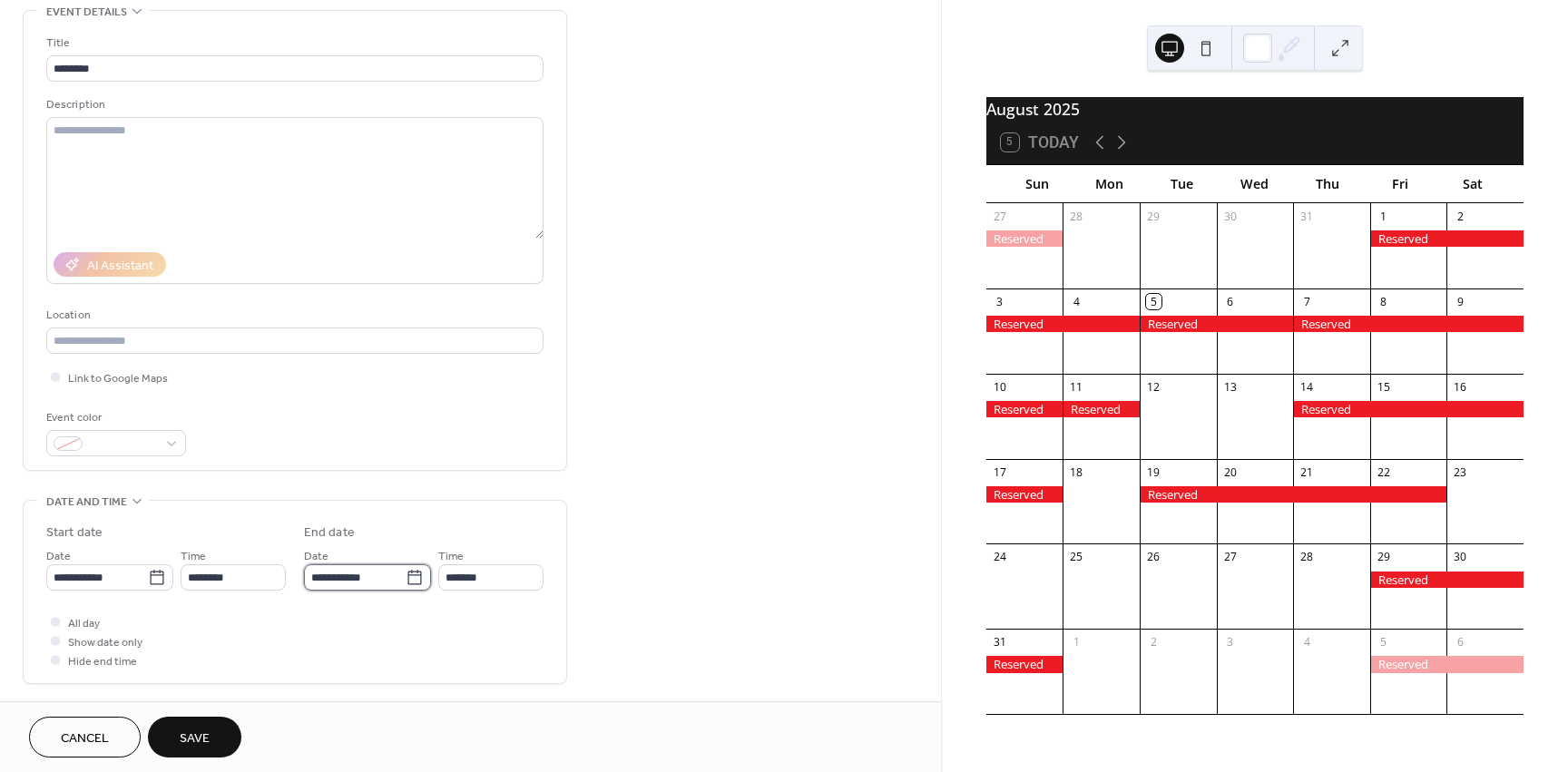 click on "**********" at bounding box center [355, 577] 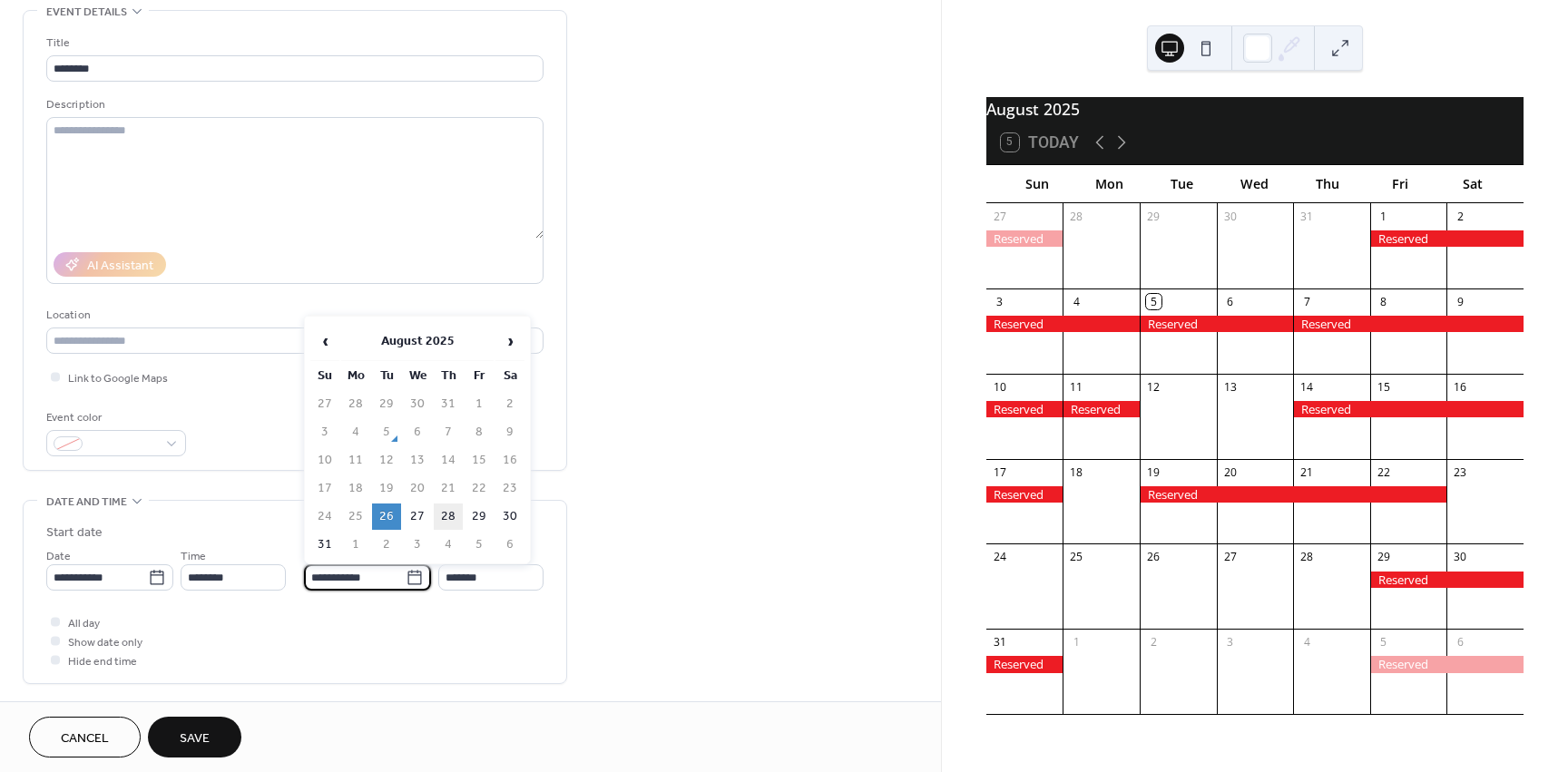 click on "28" at bounding box center [448, 516] 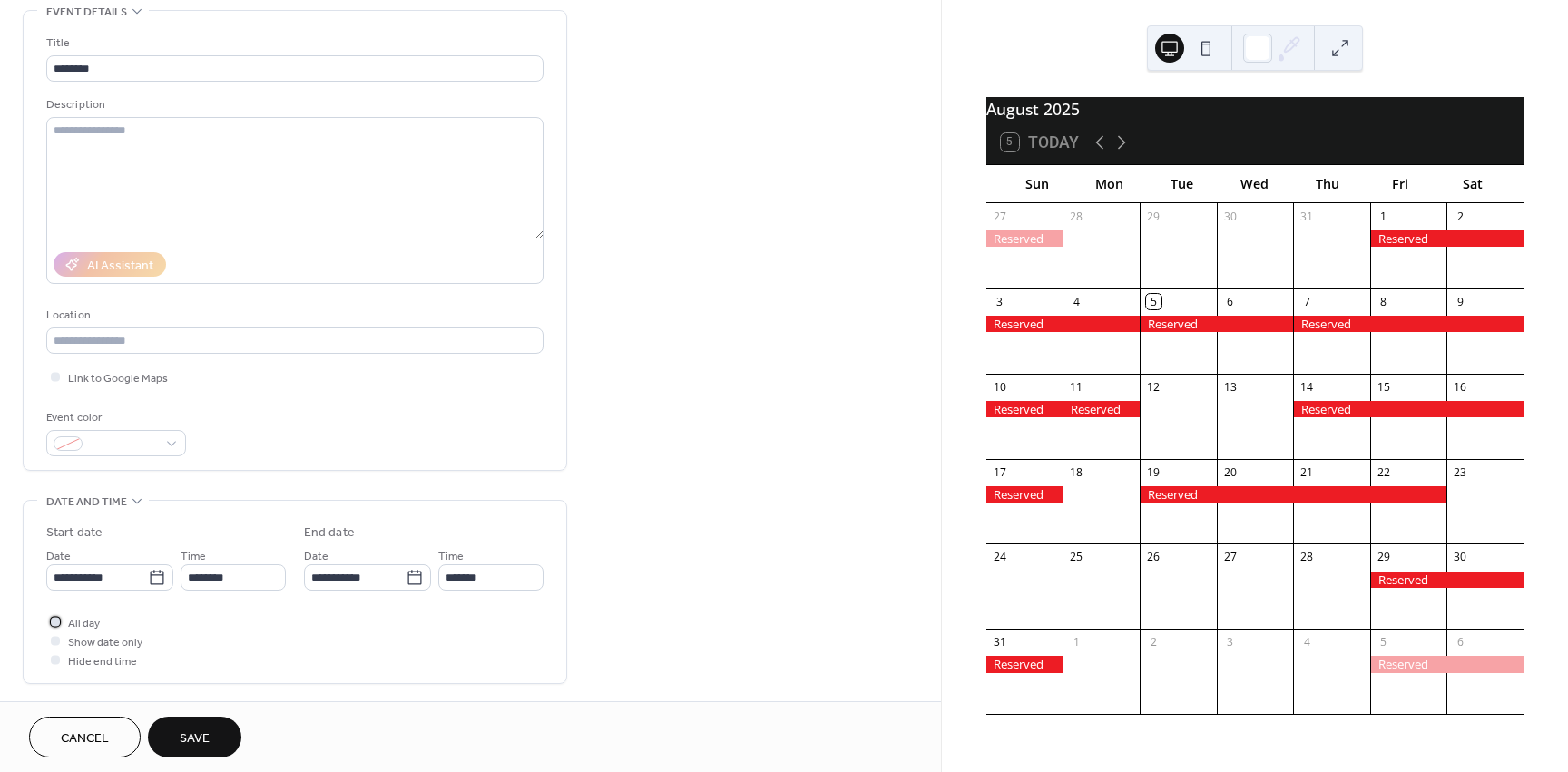 click on "All day" at bounding box center (83, 623) 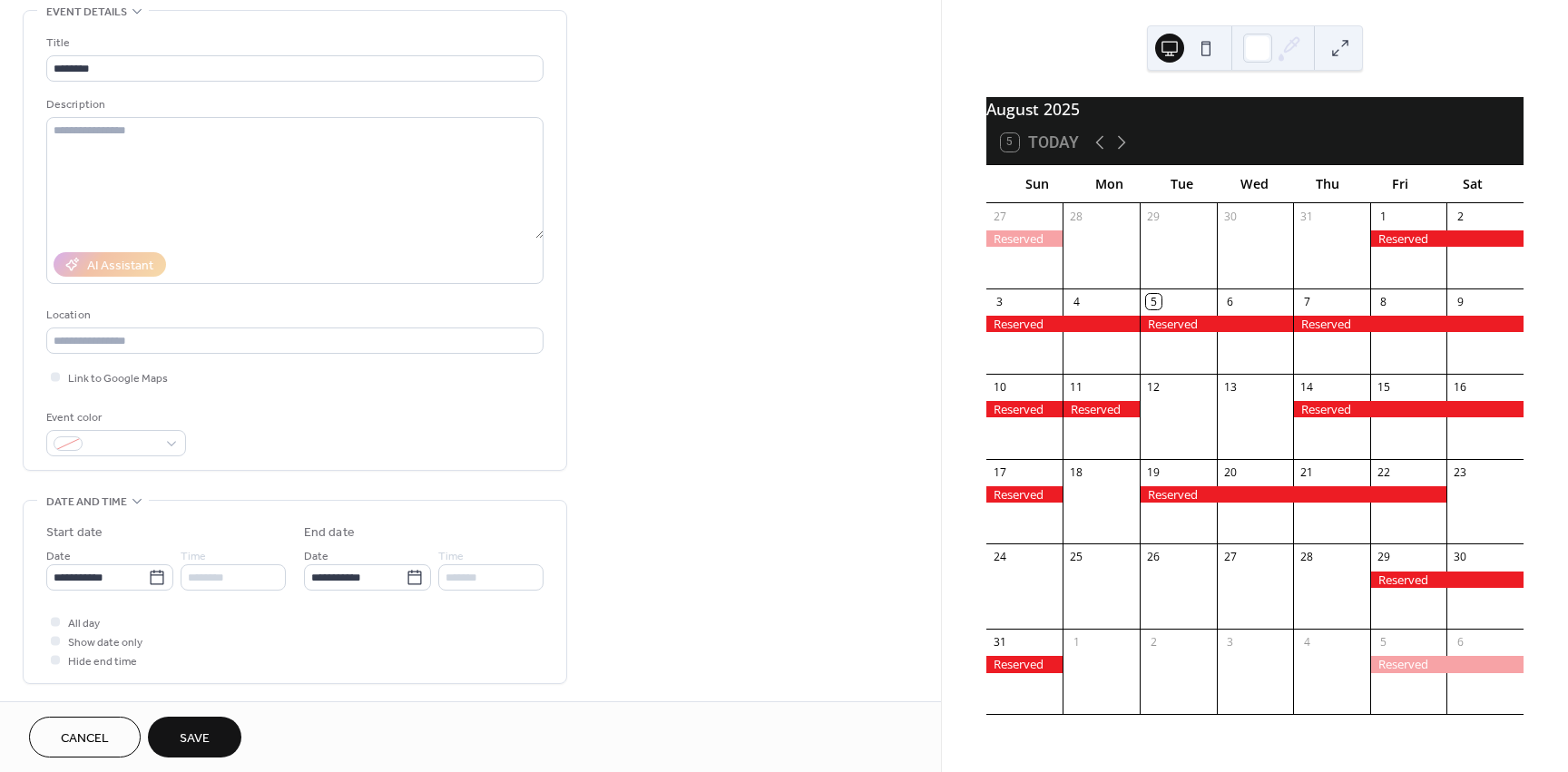 click on "Save" at bounding box center (194, 737) 